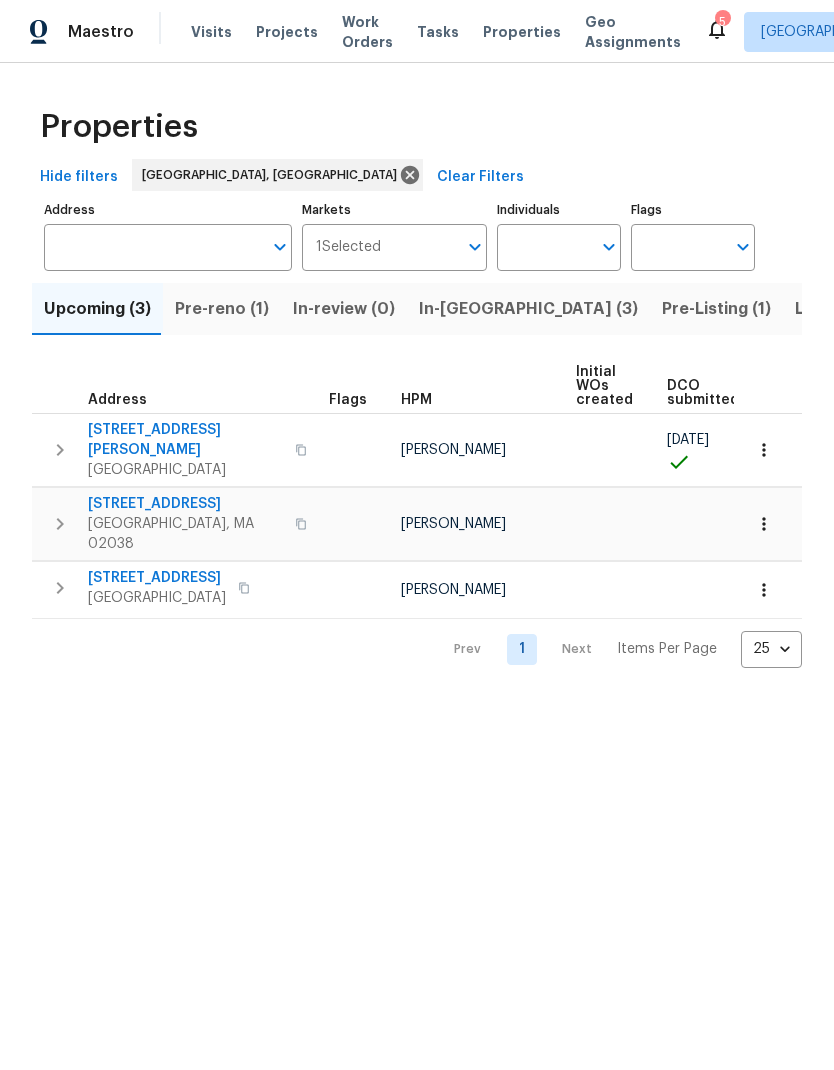 scroll, scrollTop: 0, scrollLeft: 0, axis: both 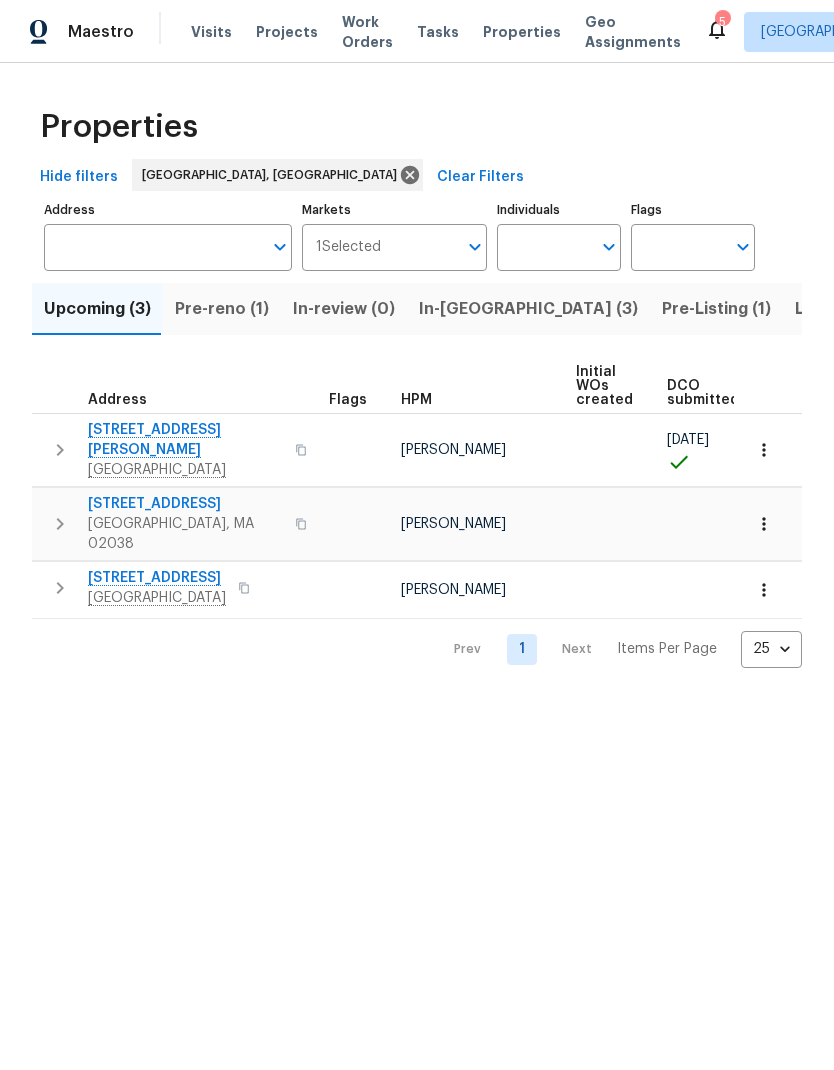 click on "Pre-Listing (1)" at bounding box center (716, 309) 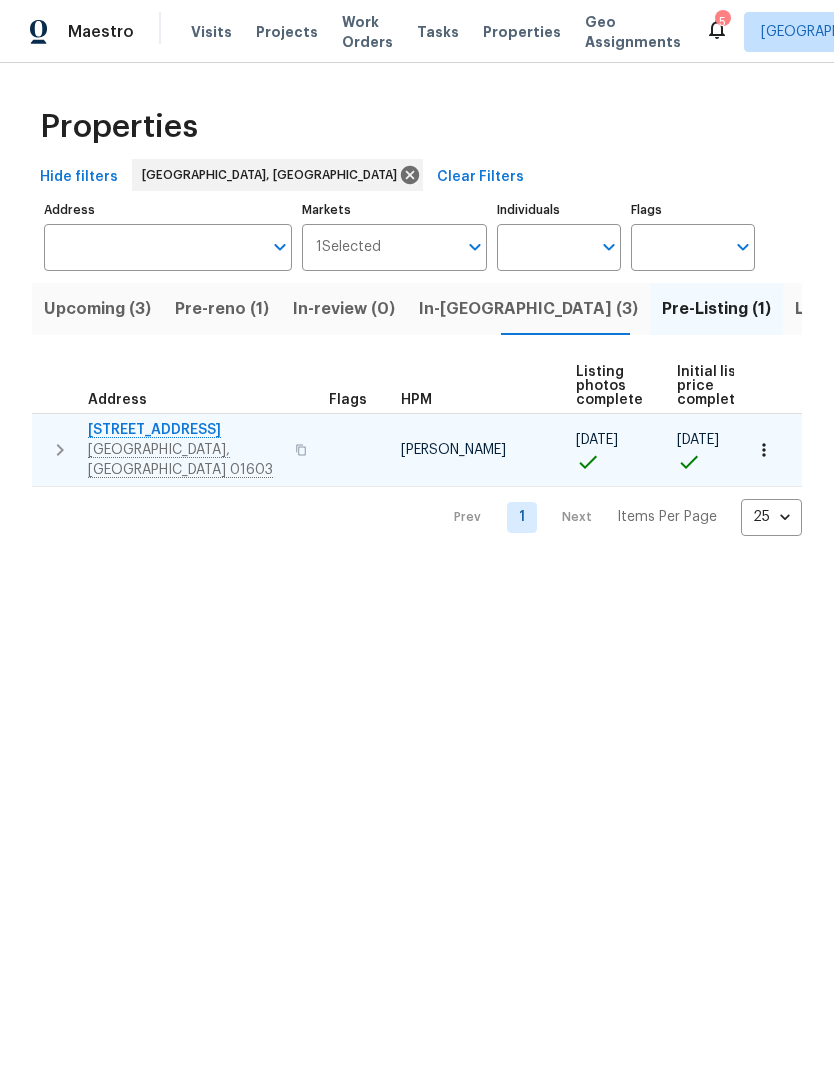 click on "[STREET_ADDRESS]" at bounding box center (185, 430) 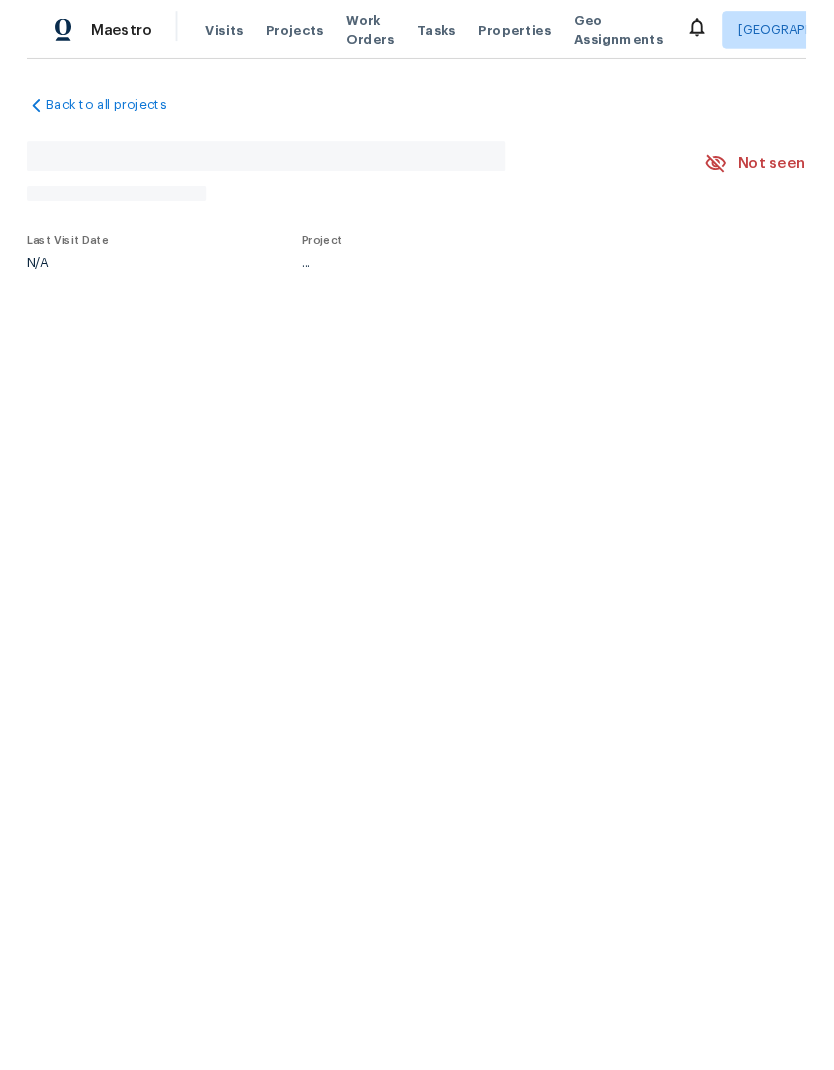 scroll, scrollTop: 0, scrollLeft: 0, axis: both 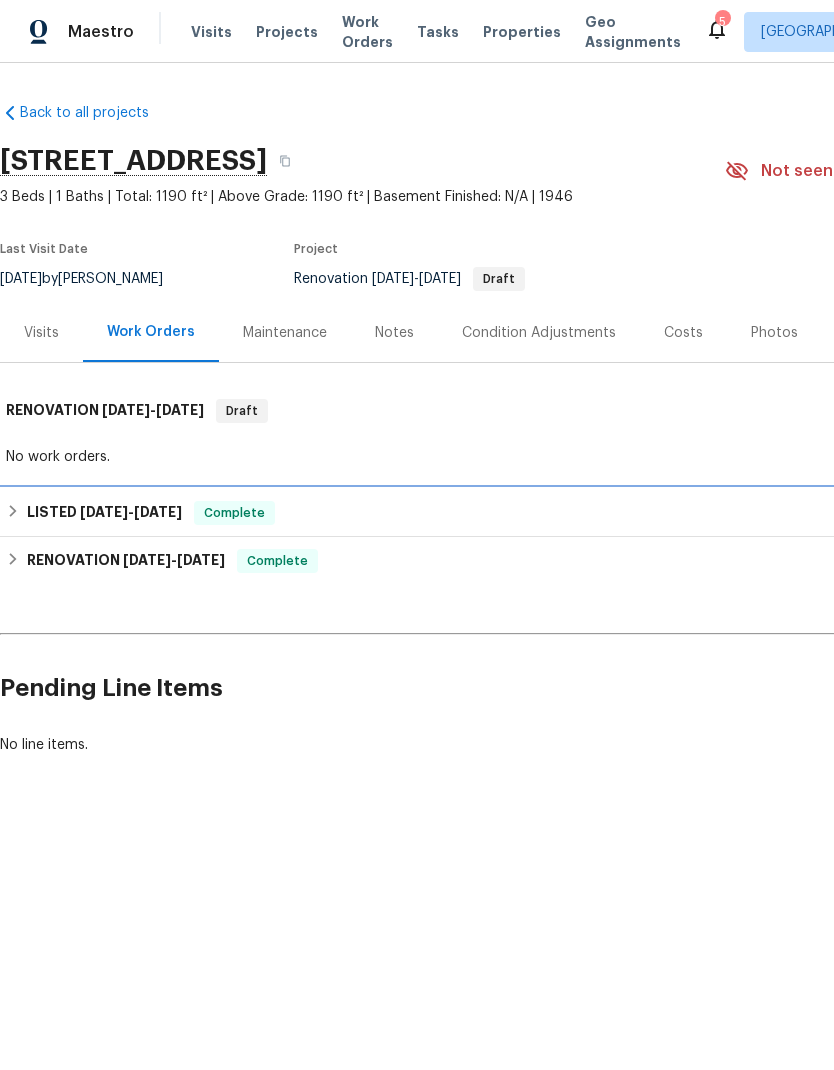 click on "LISTED   6/26/25  -  7/11/25" at bounding box center [104, 513] 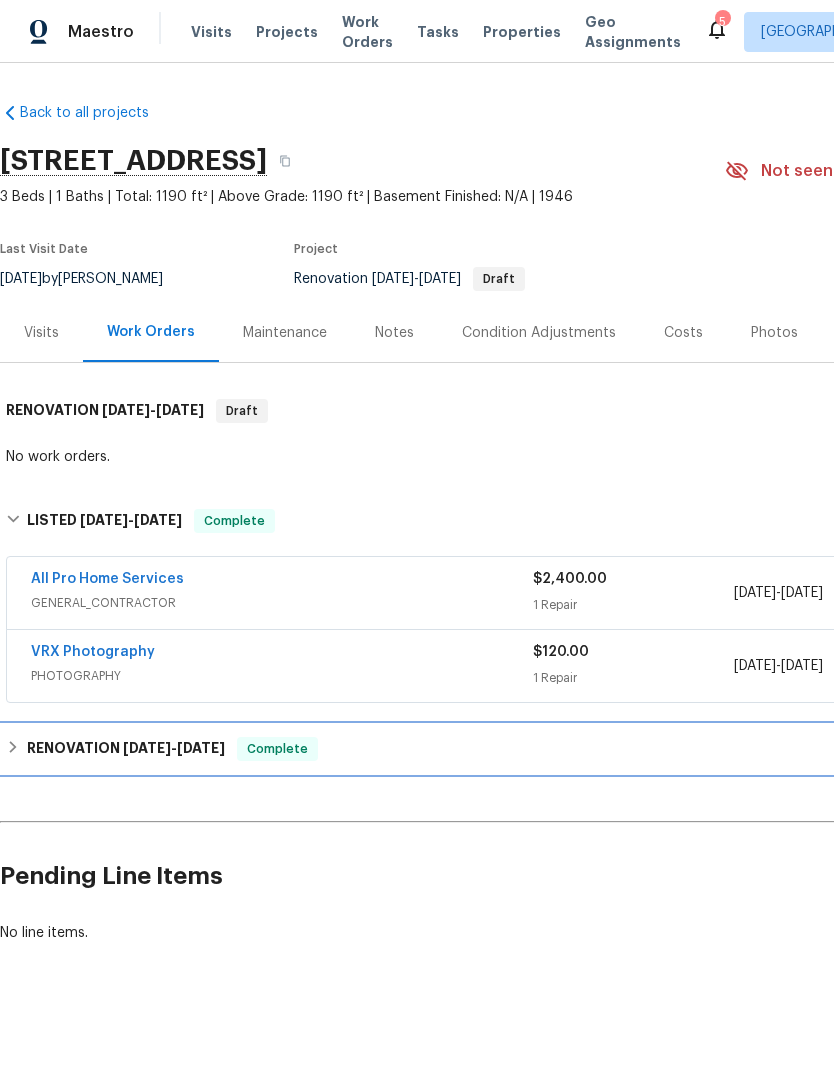 click on "6/10/25  -  6/24/25" at bounding box center (174, 748) 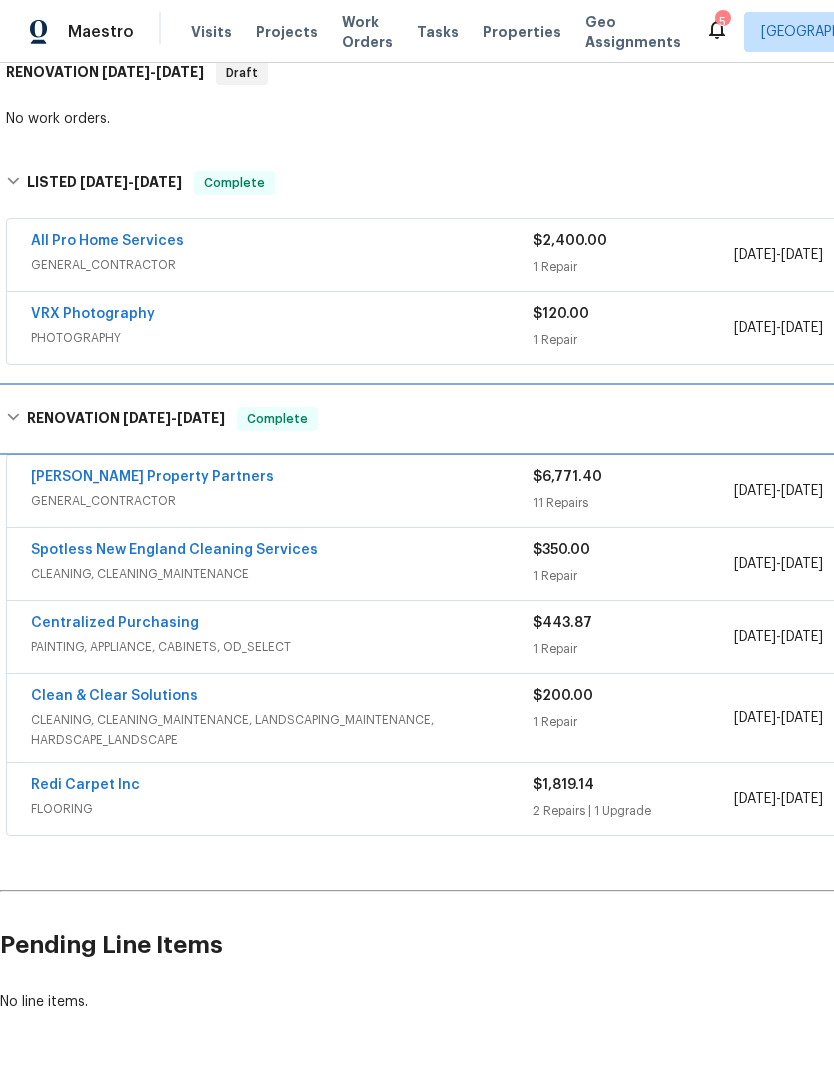 scroll, scrollTop: 336, scrollLeft: -1, axis: both 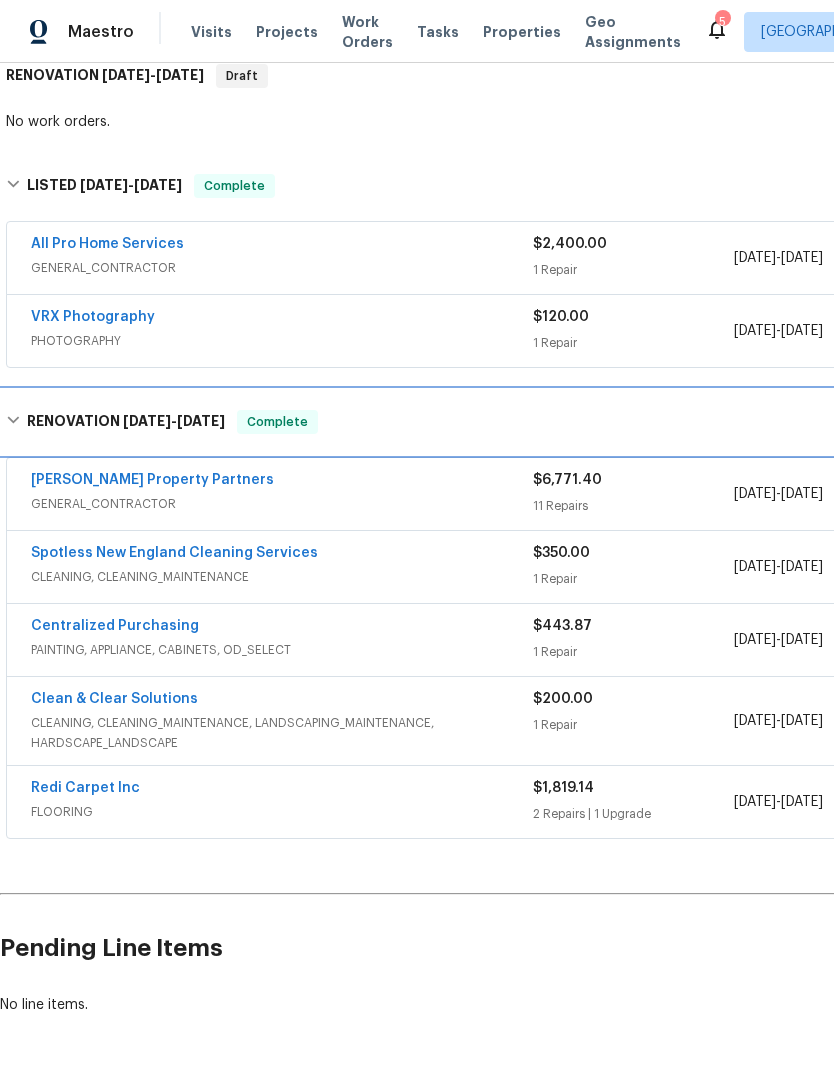 click on "RENOVATION   6/10/25  -  6/24/25" at bounding box center (126, 422) 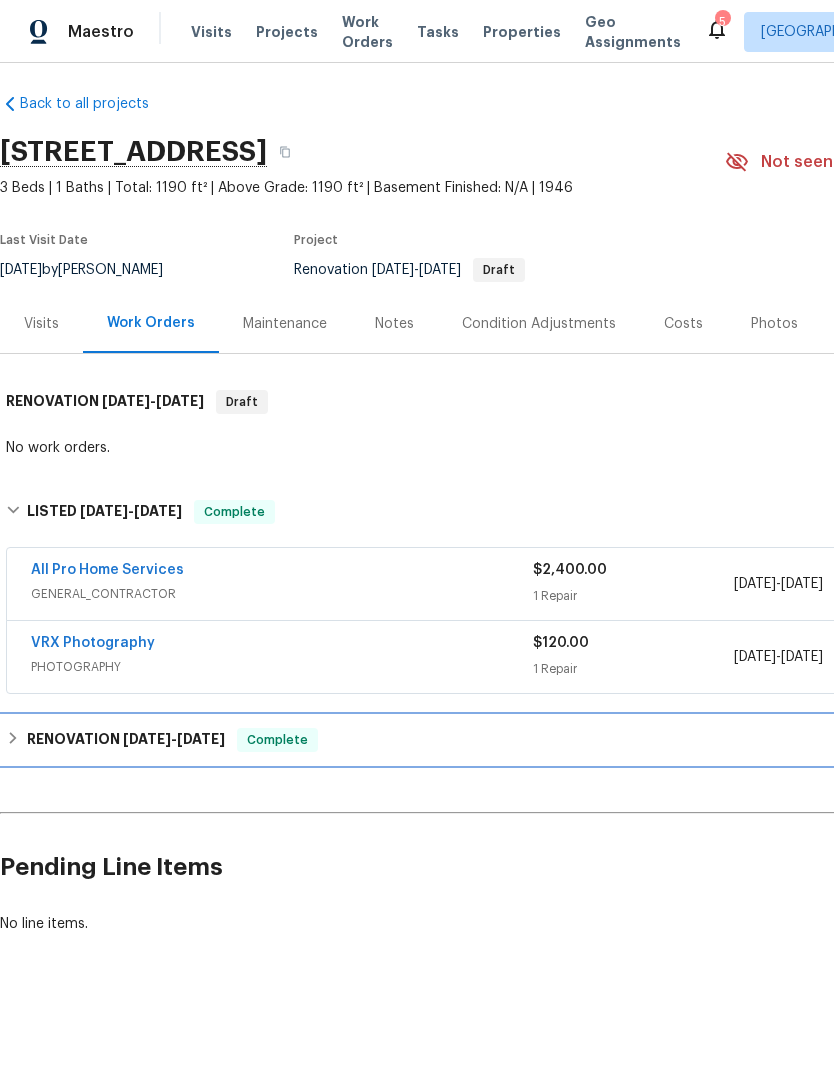 scroll, scrollTop: 0, scrollLeft: 0, axis: both 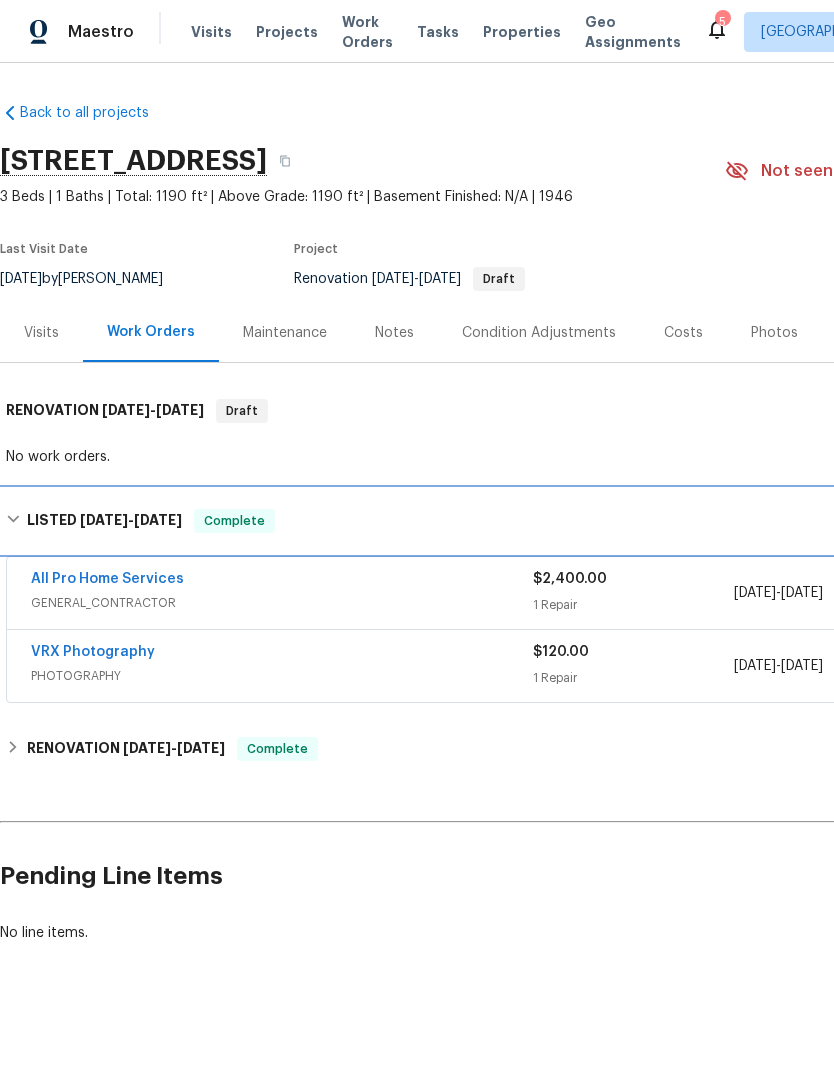 click on "LISTED   6/26/25  -  7/11/25" at bounding box center (104, 521) 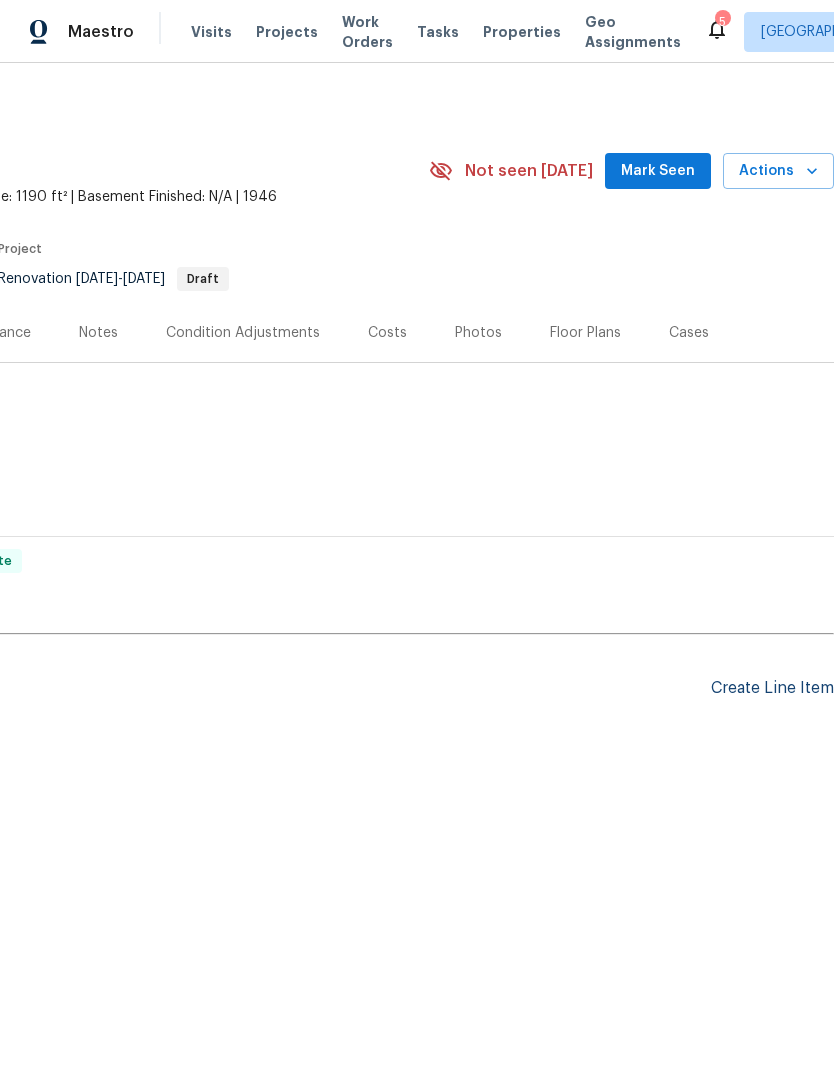 click on "Create Line Item" at bounding box center (772, 688) 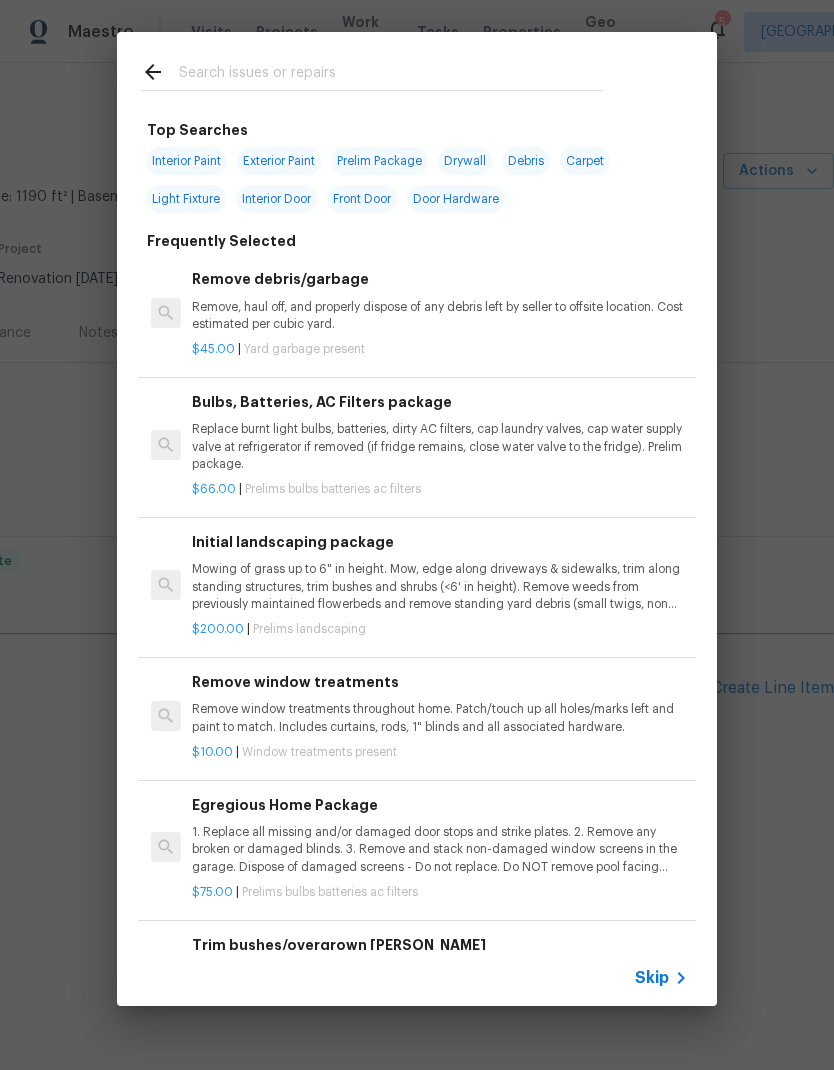click at bounding box center [391, 75] 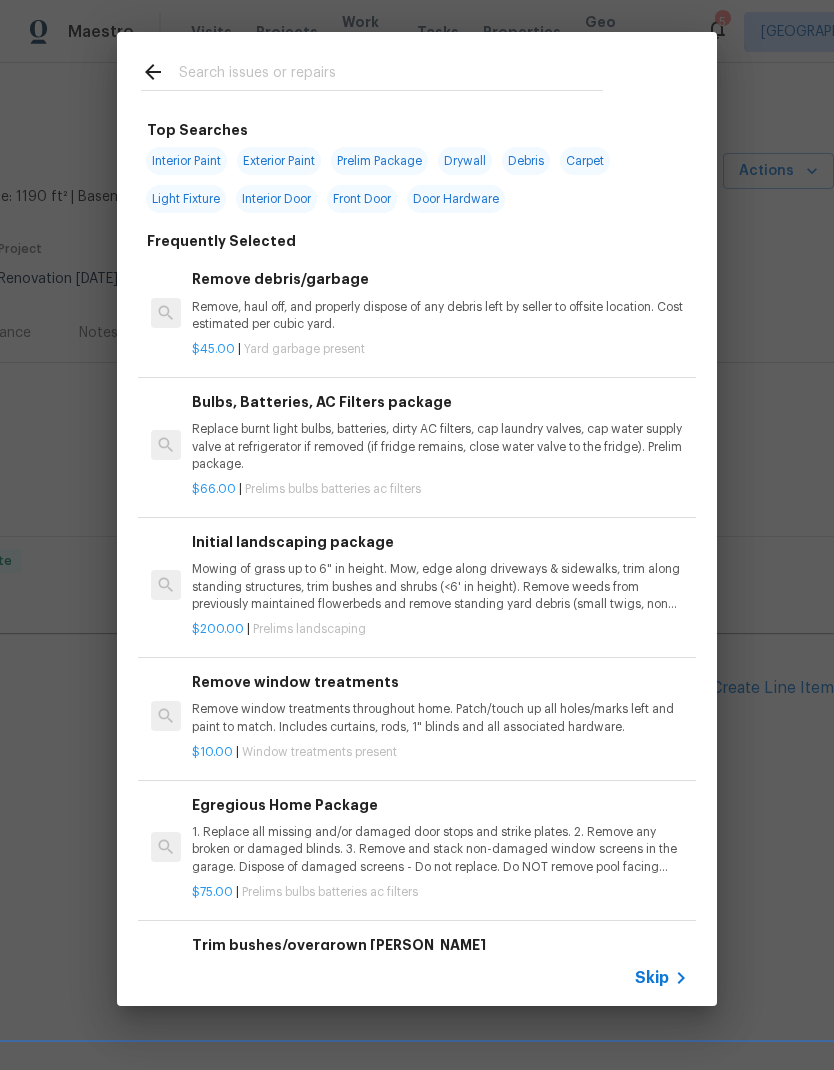 click on "Mowing of grass up to 6" in height. Mow, edge along driveways & sidewalks, trim along standing structures, trim bushes and shrubs (<6' in height). Remove weeds from previously maintained flowerbeds and remove standing yard debris (small twigs, non seasonal falling leaves).  Use leaf blower to remove clippings from hard surfaces."" at bounding box center [440, 586] 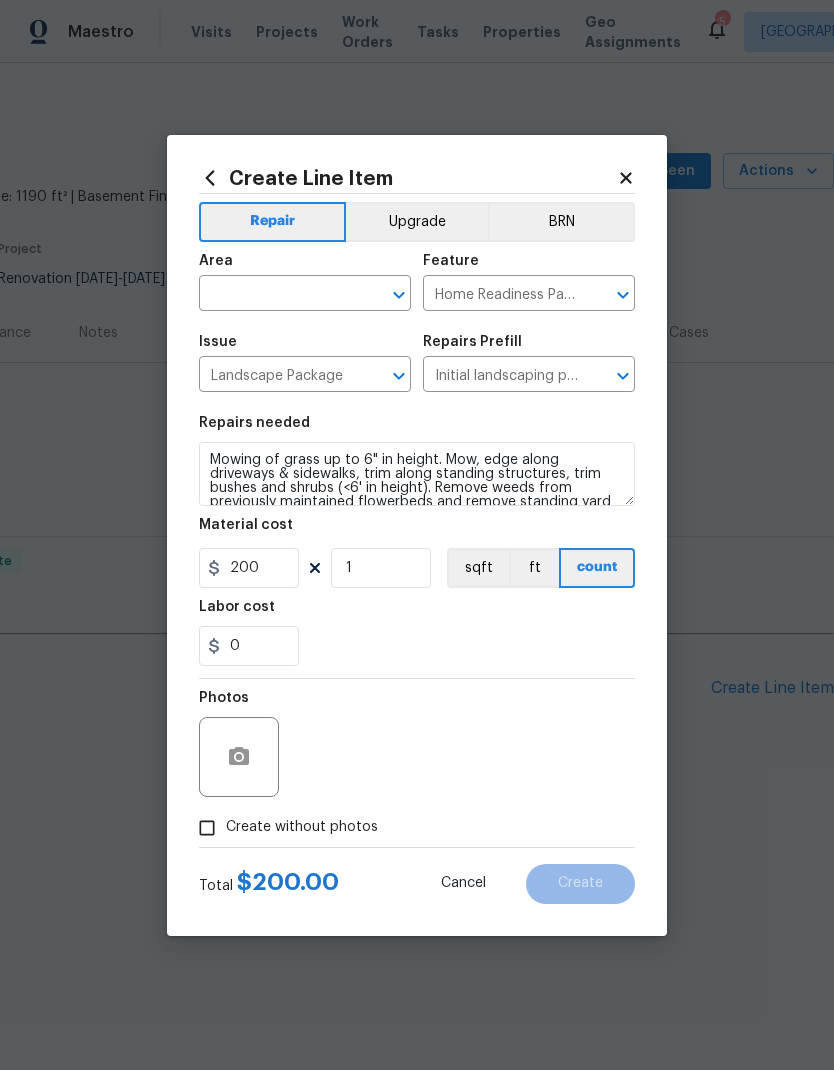 click on "Repairs needed Mowing of grass up to 6" in height. Mow, edge along driveways & sidewalks, trim along standing structures, trim bushes and shrubs (<6' in height). Remove weeds from previously maintained flowerbeds and remove standing yard debris (small twigs, non seasonal falling leaves).  Use leaf blower to remove clippings from hard surfaces." Material cost 200 1 sqft ft count Labor cost 0" at bounding box center [417, 541] 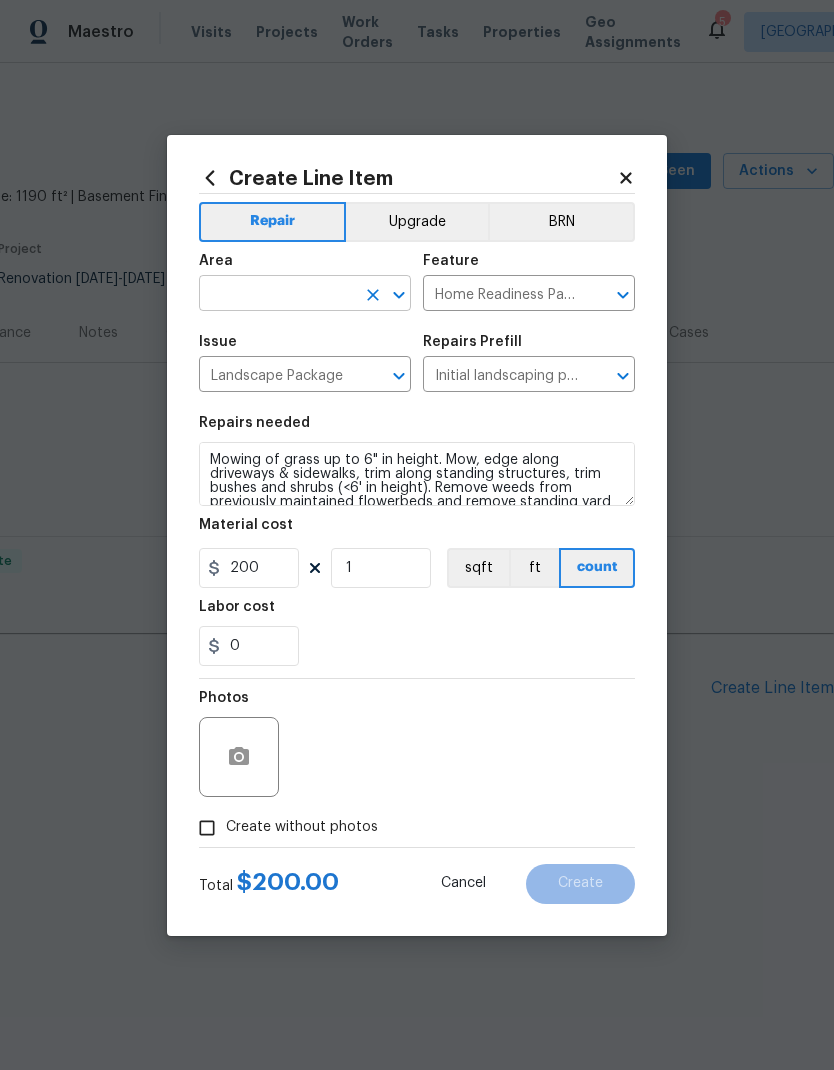 click at bounding box center (277, 295) 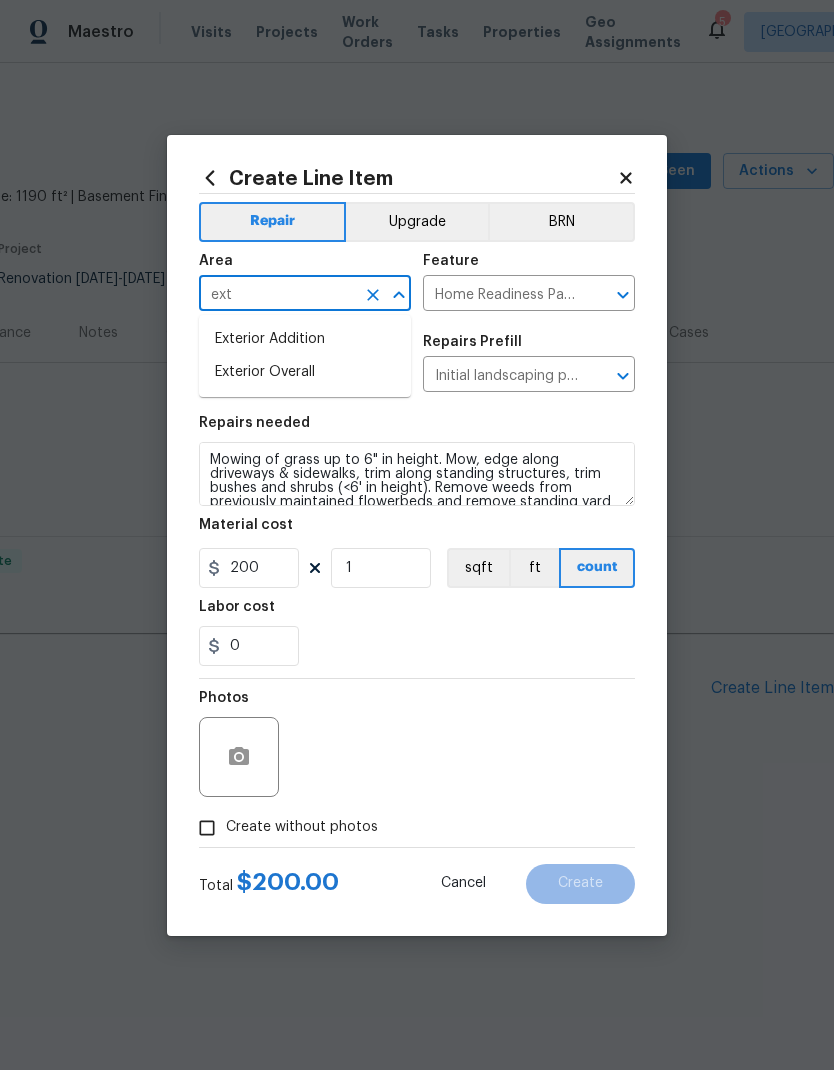 click on "Exterior Overall" at bounding box center [305, 372] 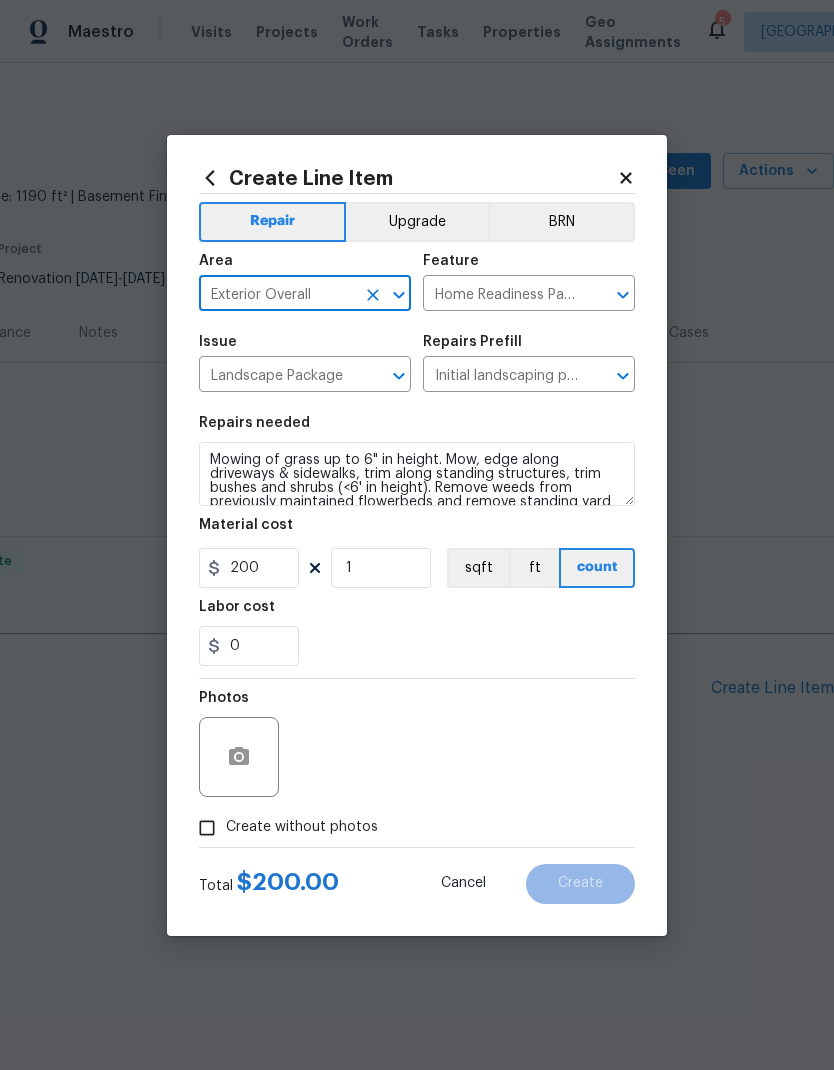 click on "0" at bounding box center (417, 646) 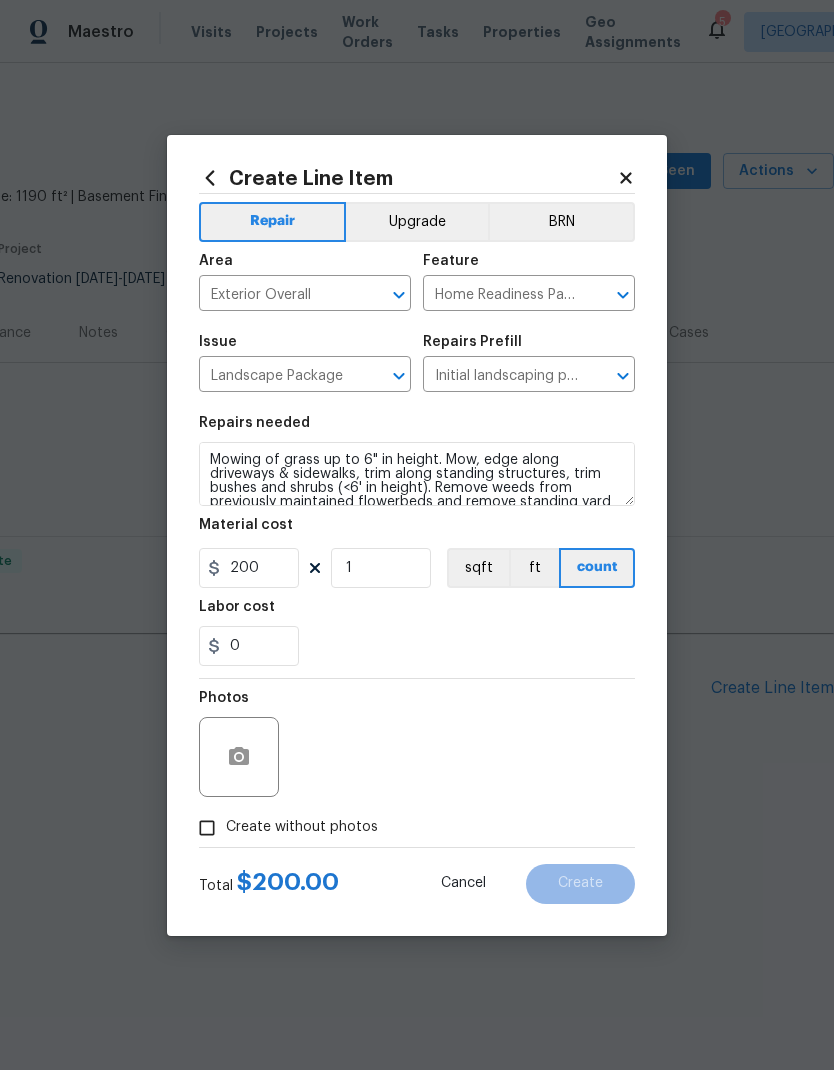 click on "Create without photos" at bounding box center (207, 828) 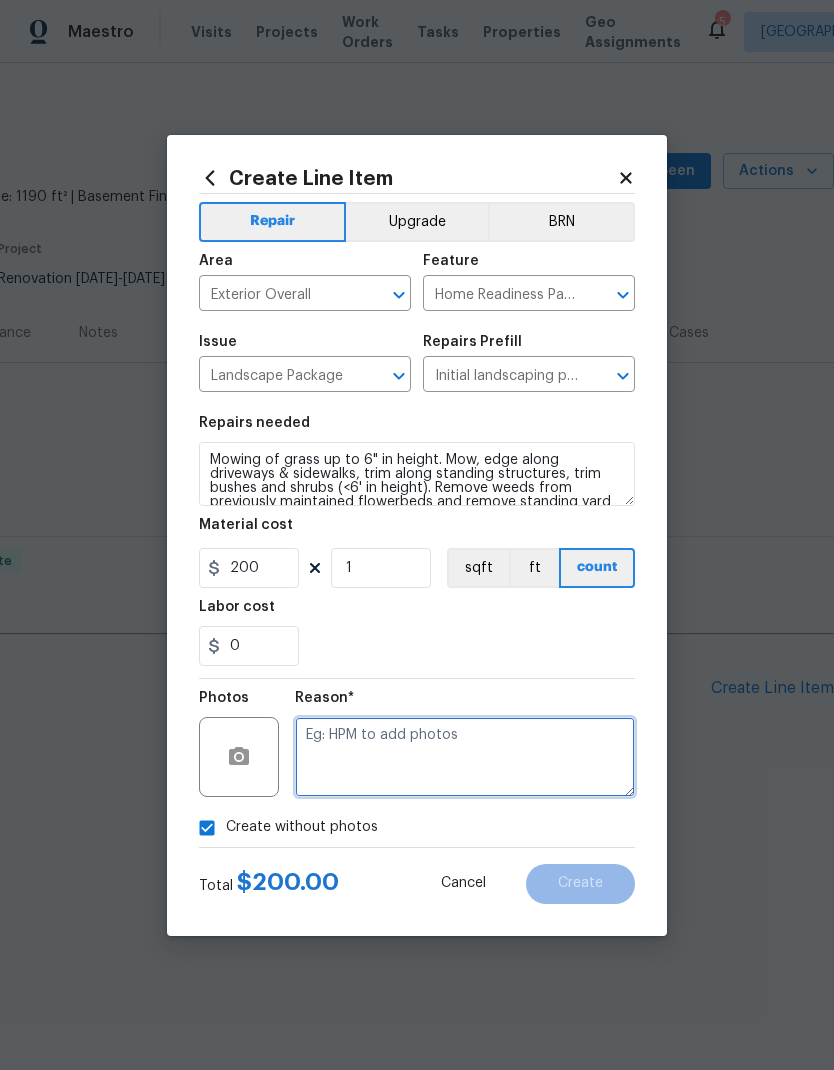 click at bounding box center (465, 757) 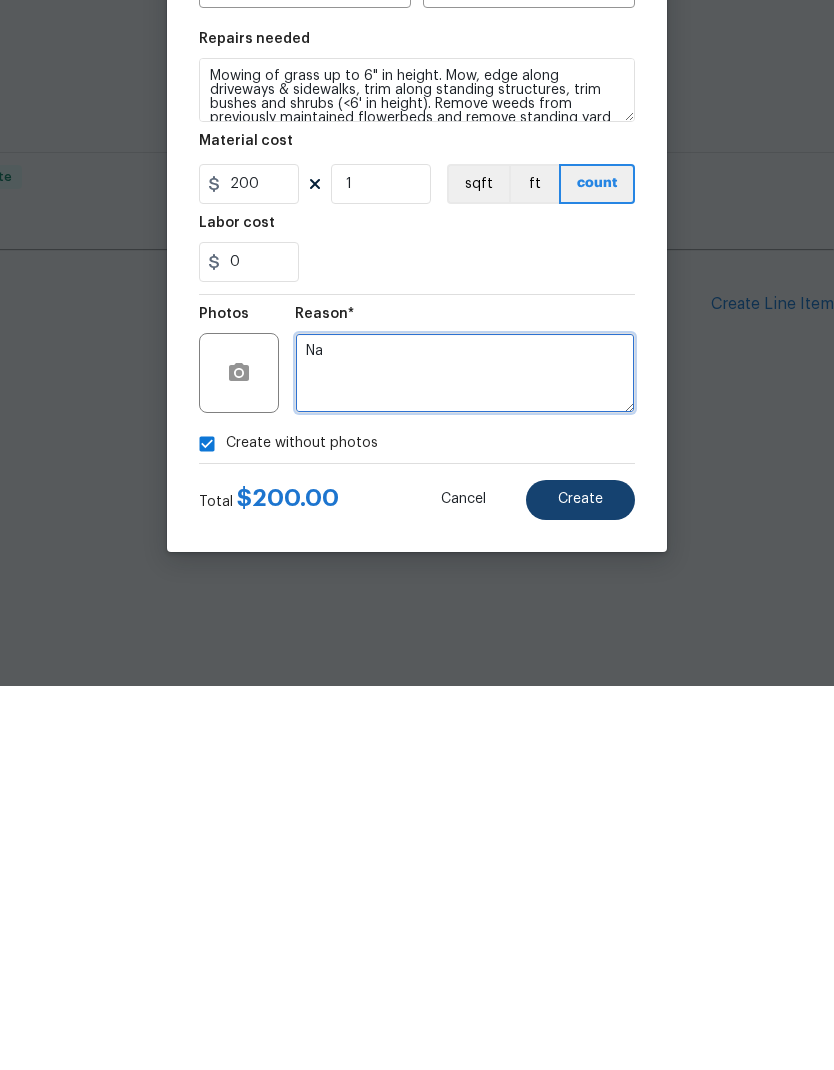 type on "Na" 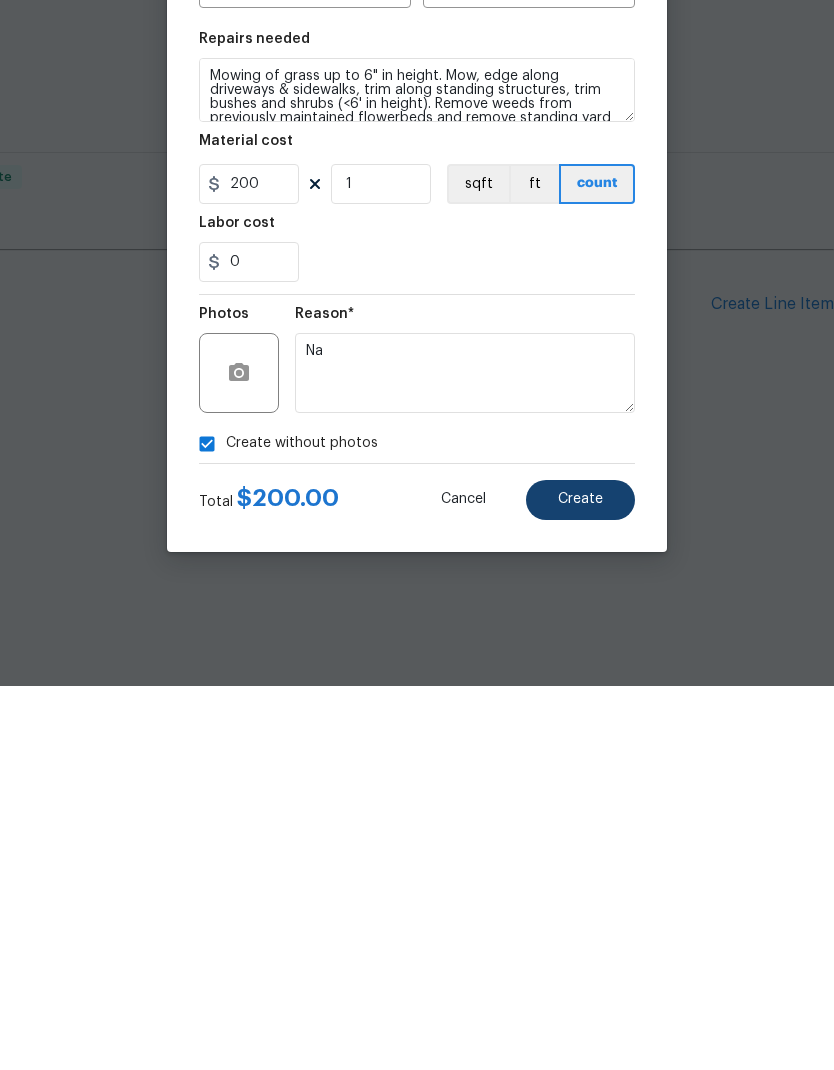 click on "Create" at bounding box center (580, 883) 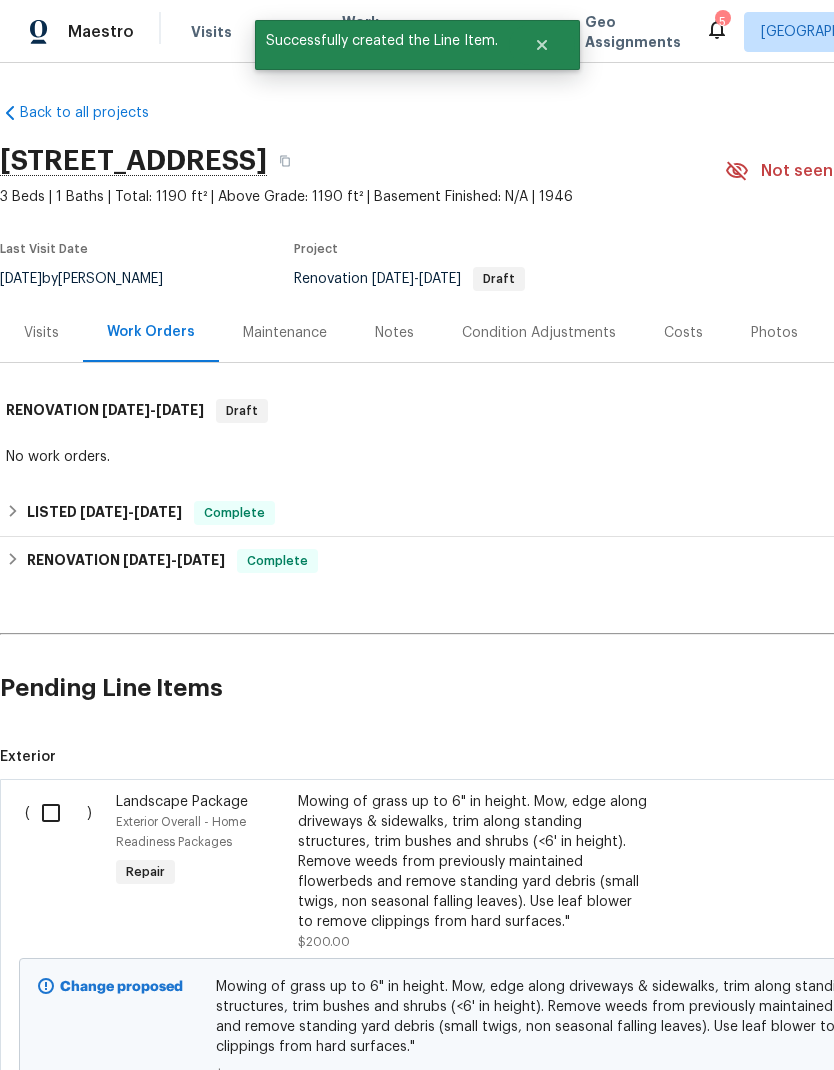 scroll, scrollTop: 0, scrollLeft: 0, axis: both 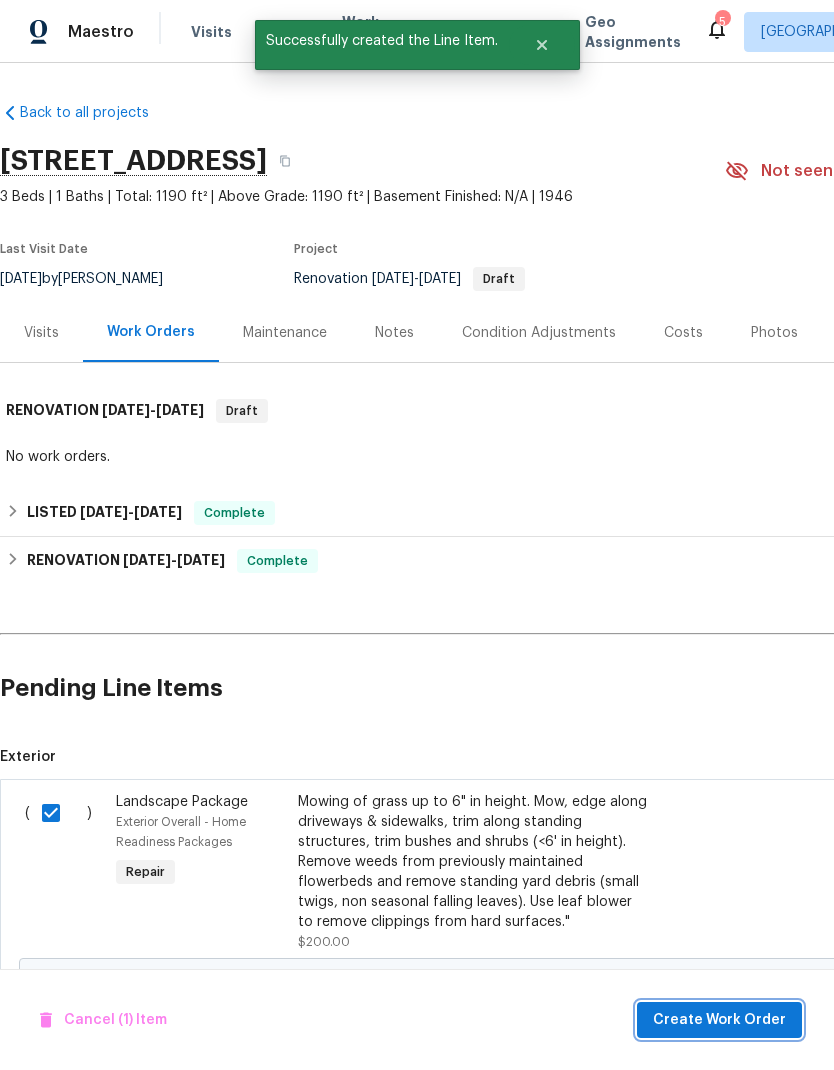 click on "Create Work Order" at bounding box center (719, 1020) 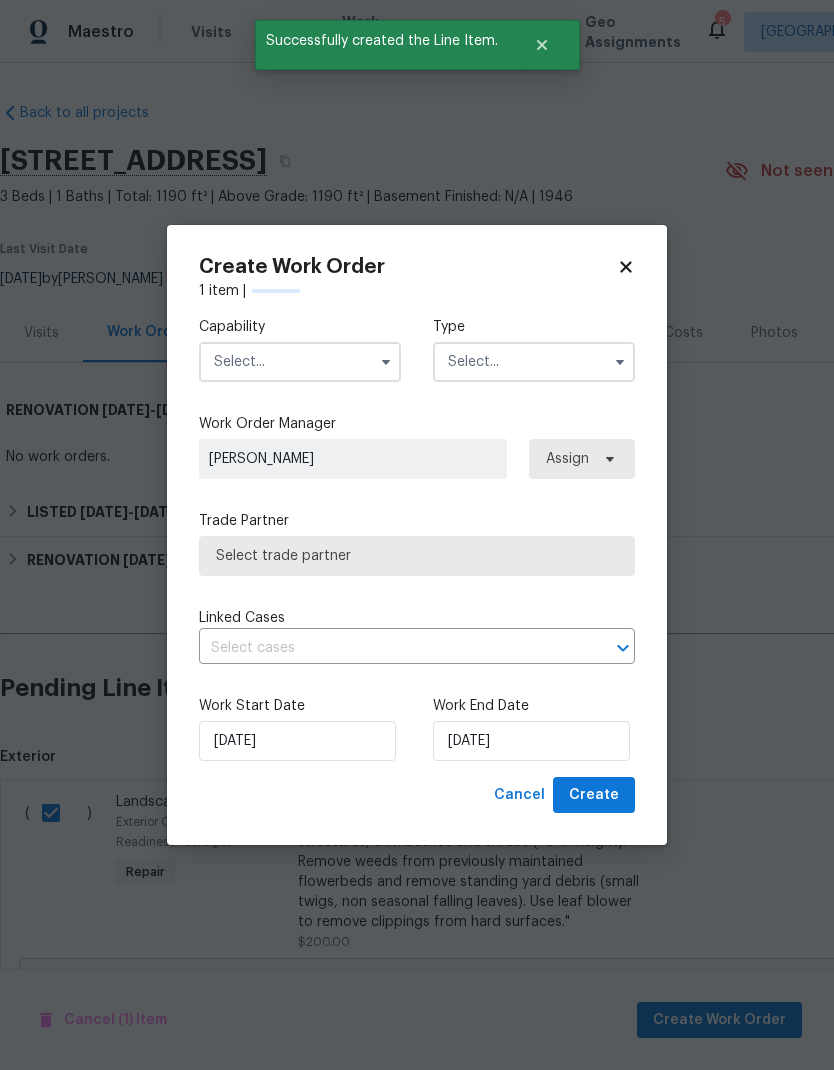 click at bounding box center [300, 362] 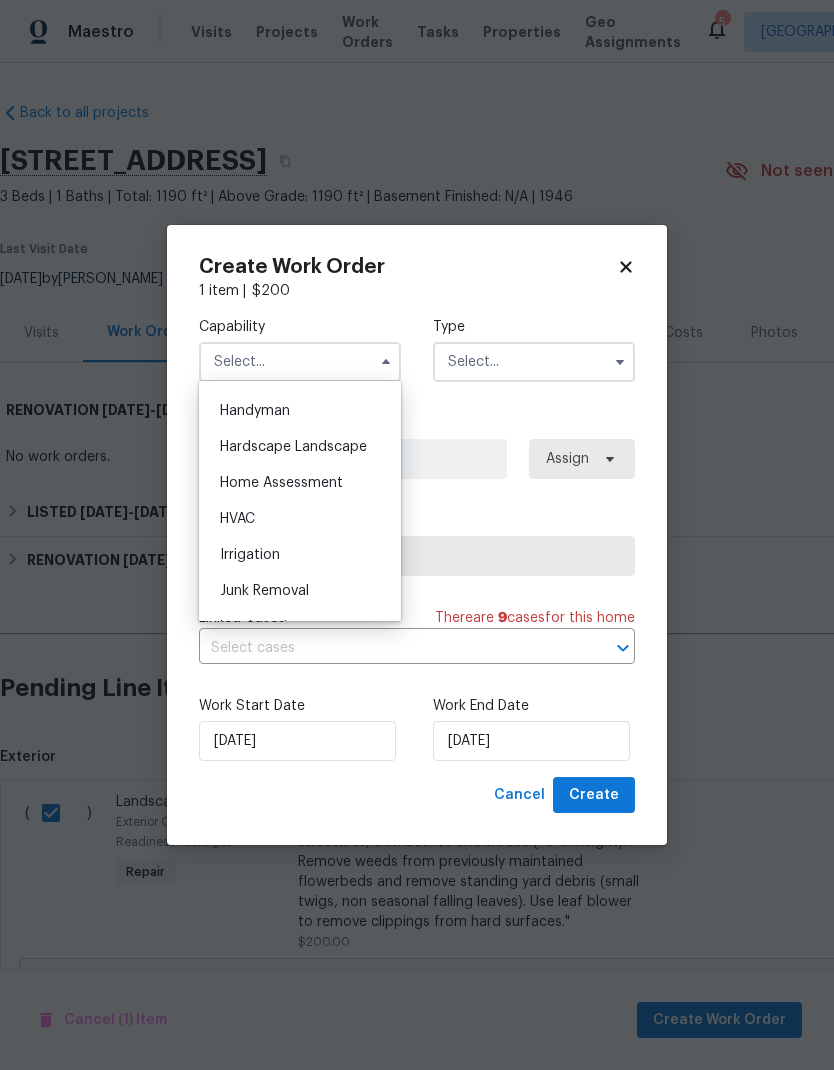 scroll, scrollTop: 1093, scrollLeft: 0, axis: vertical 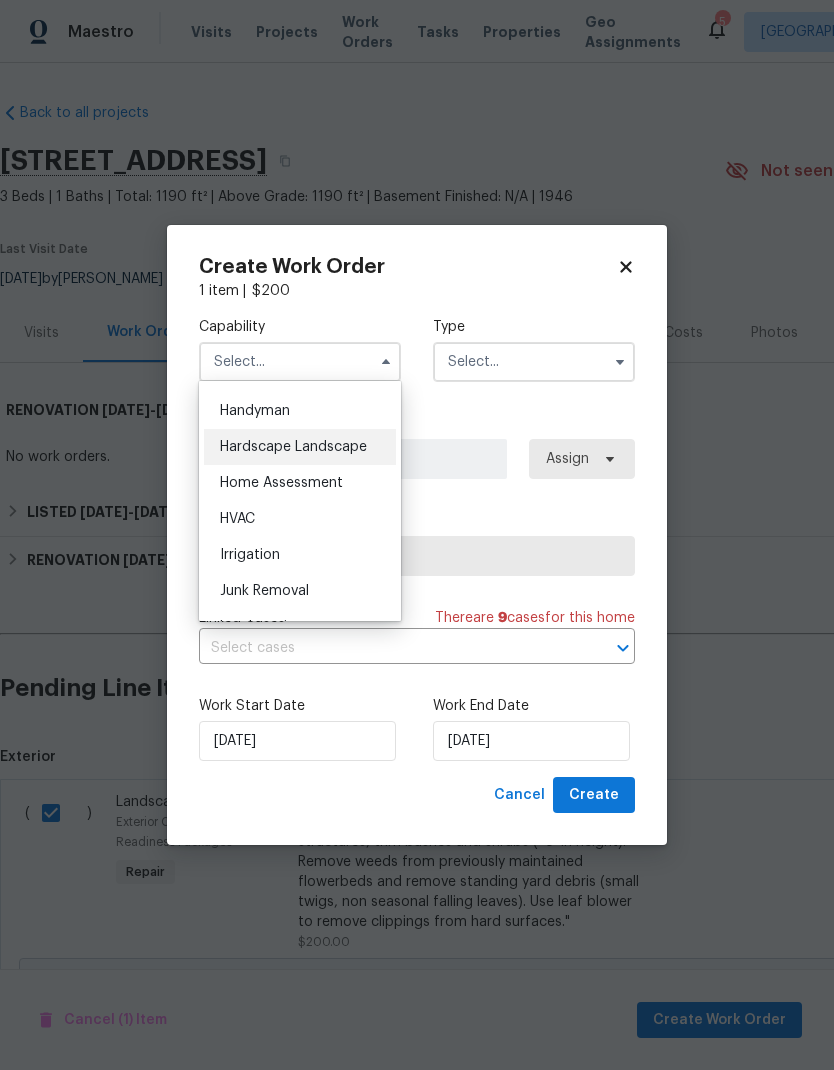 click on "Hardscape Landscape" at bounding box center (300, 447) 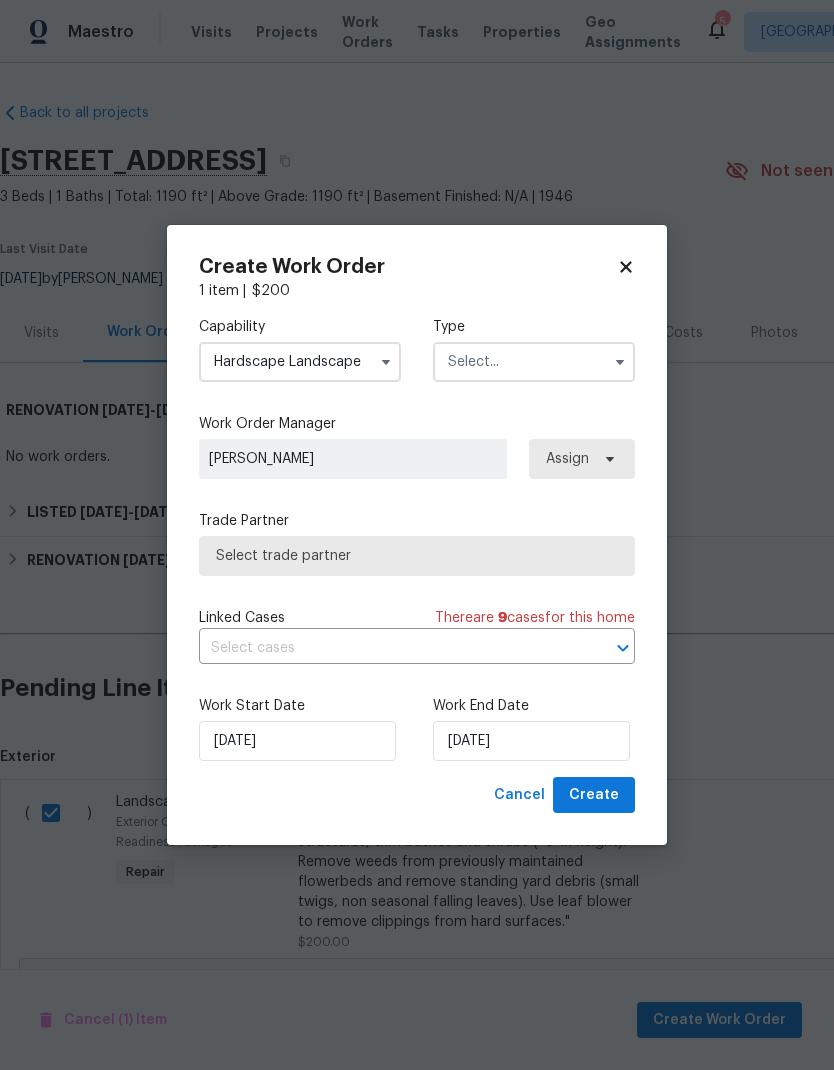 click at bounding box center (534, 362) 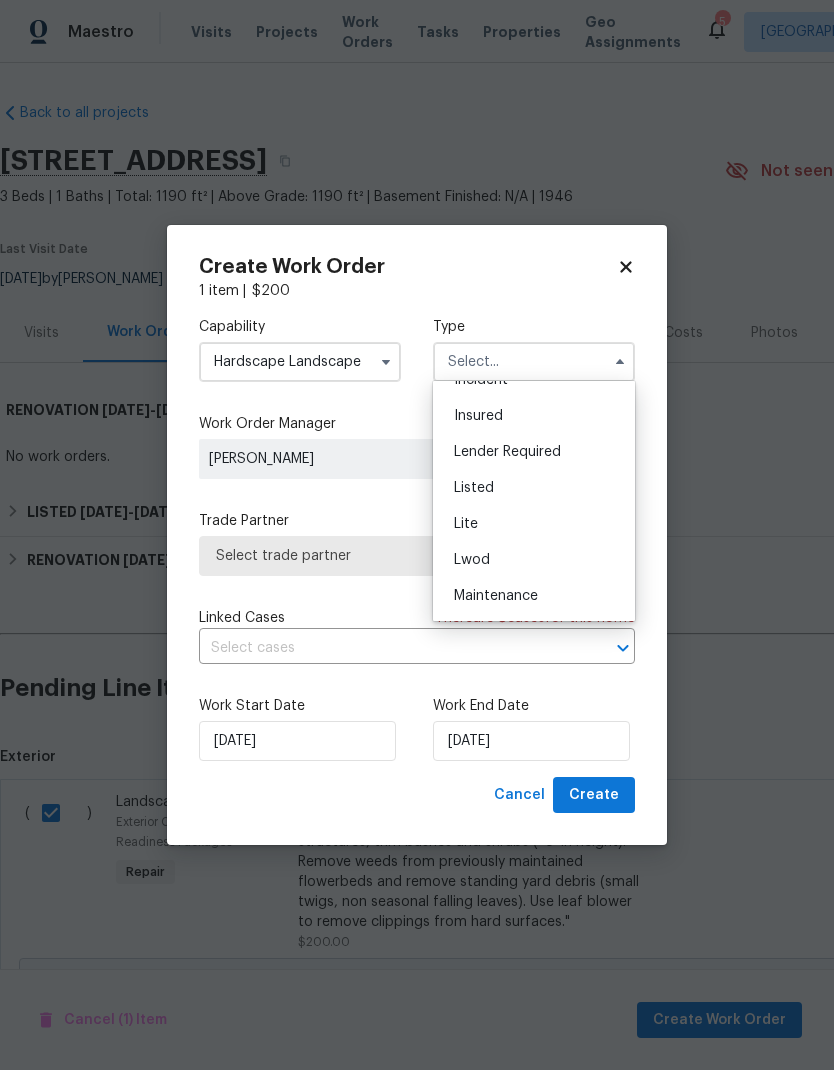 scroll, scrollTop: 164, scrollLeft: 0, axis: vertical 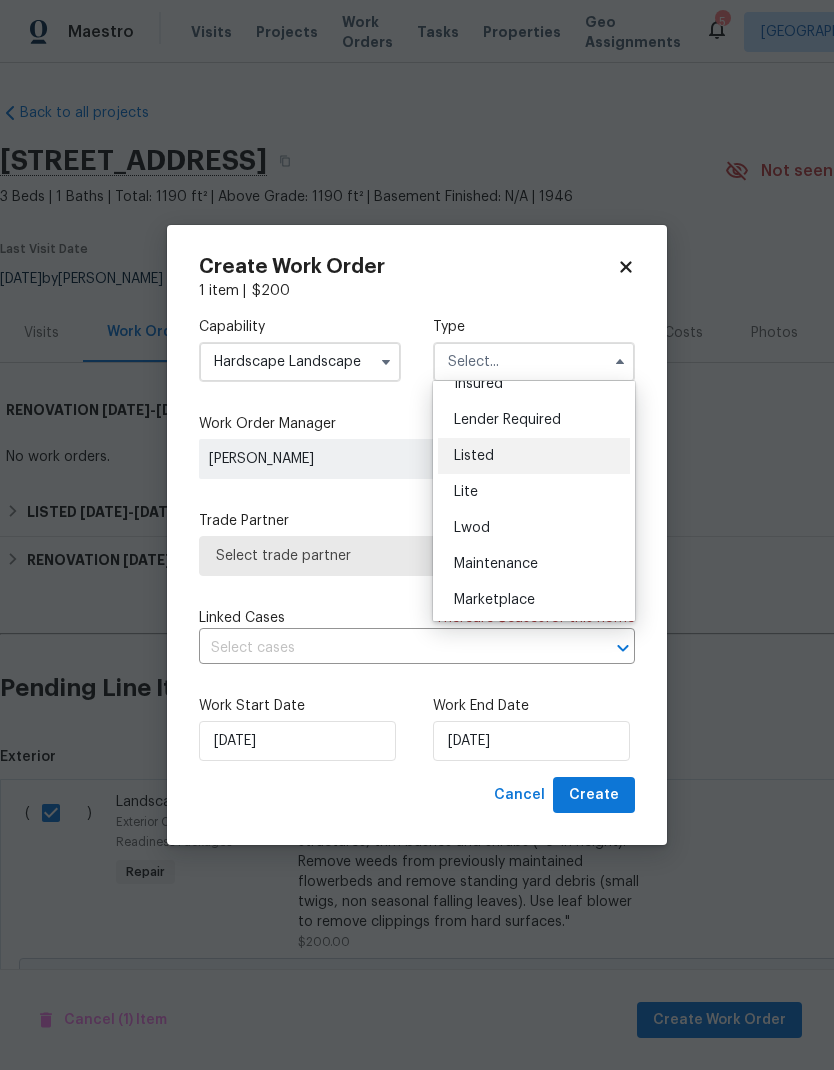 click on "Listed" at bounding box center [534, 456] 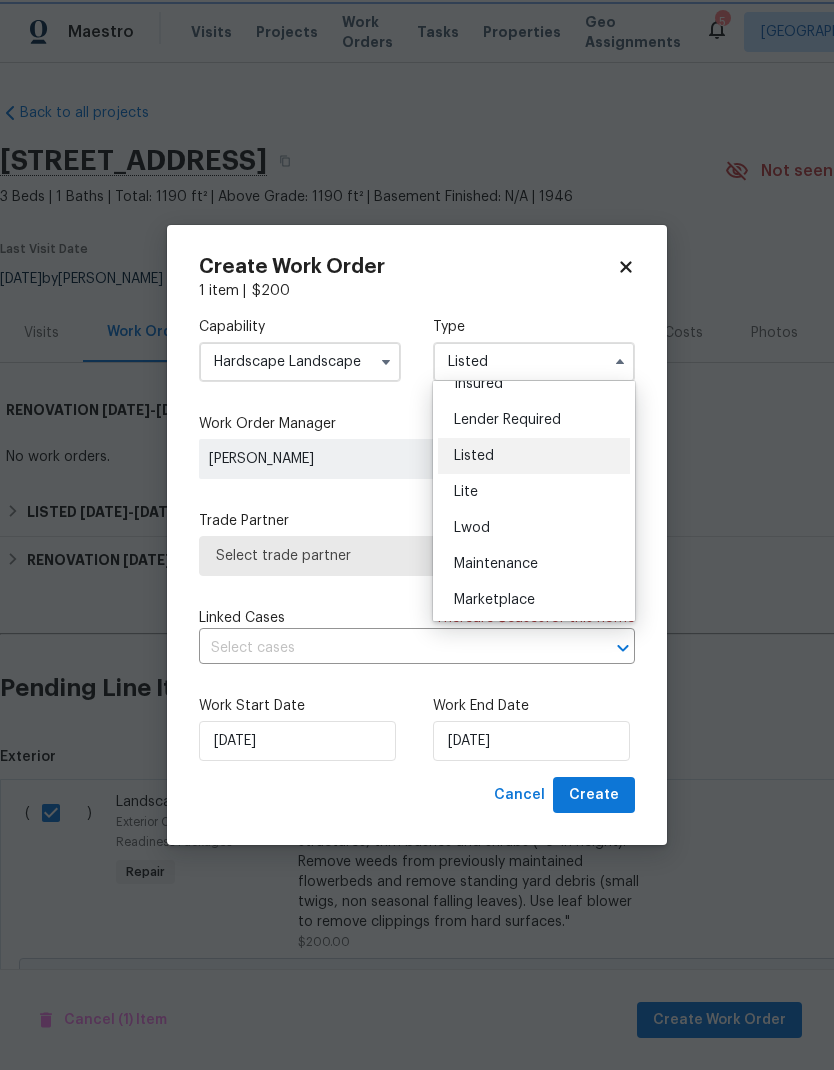 scroll, scrollTop: 0, scrollLeft: 0, axis: both 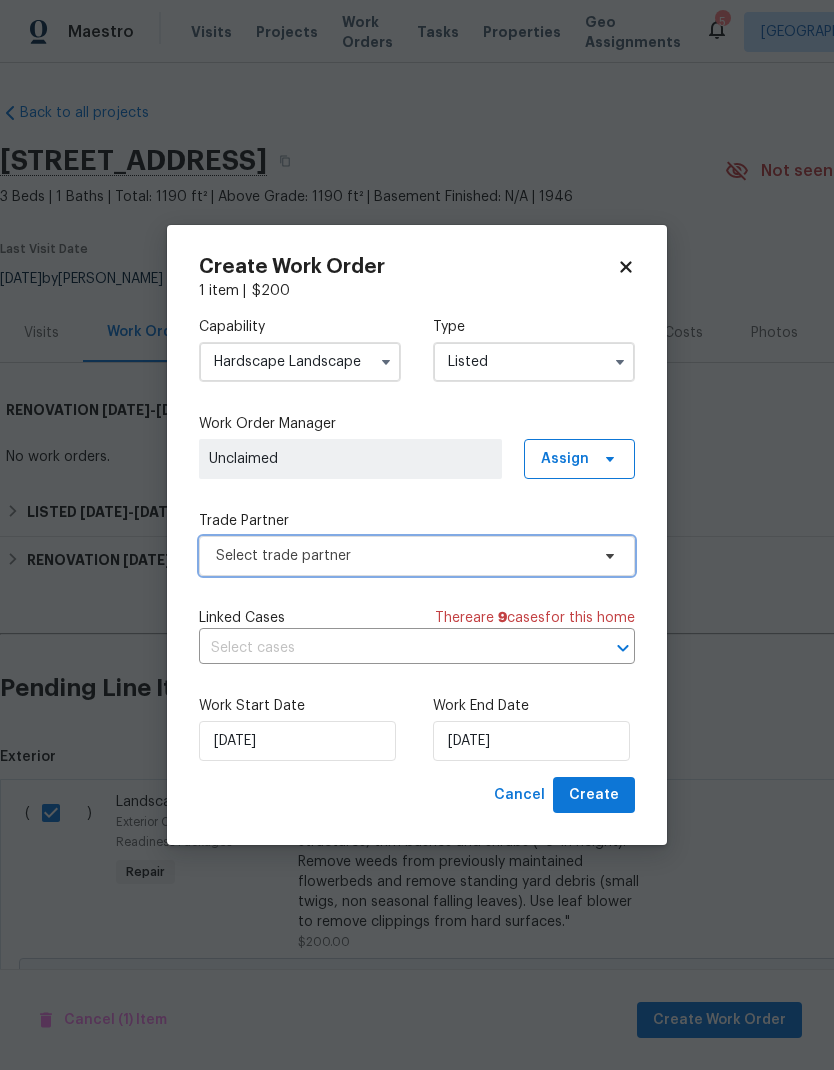 click on "Select trade partner" at bounding box center [402, 556] 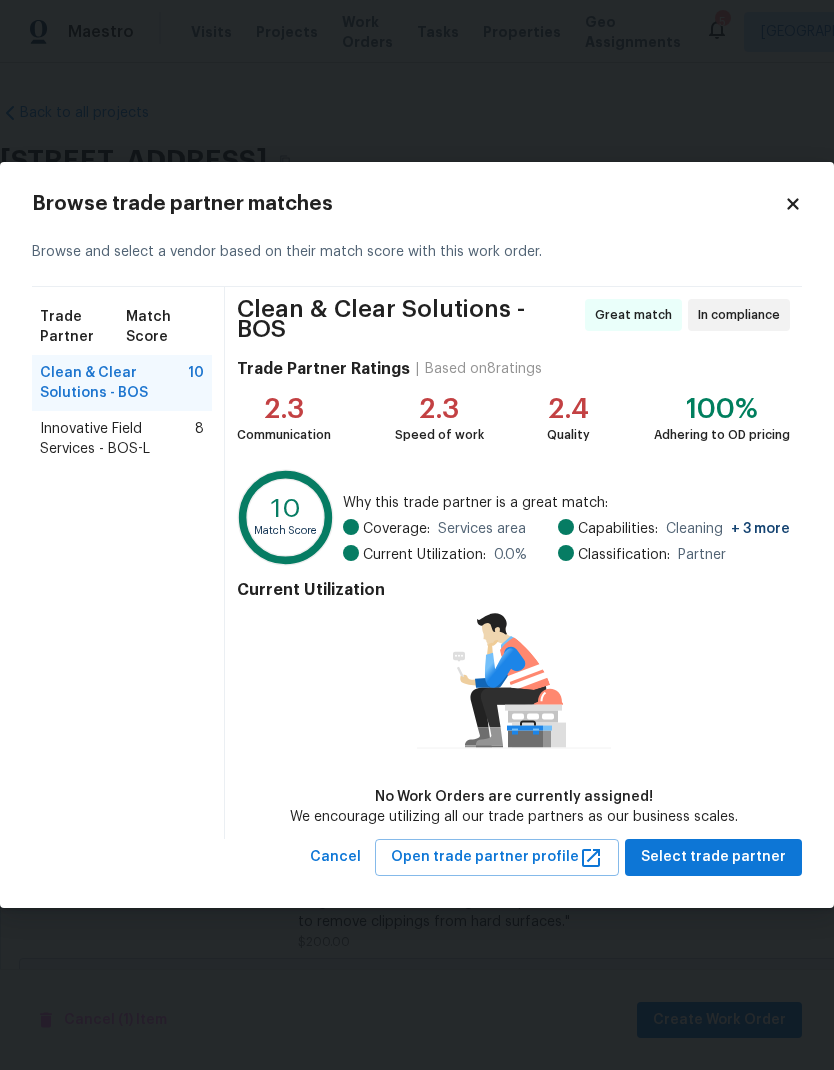 click on "Innovative Field Services - BOS-L" at bounding box center [117, 439] 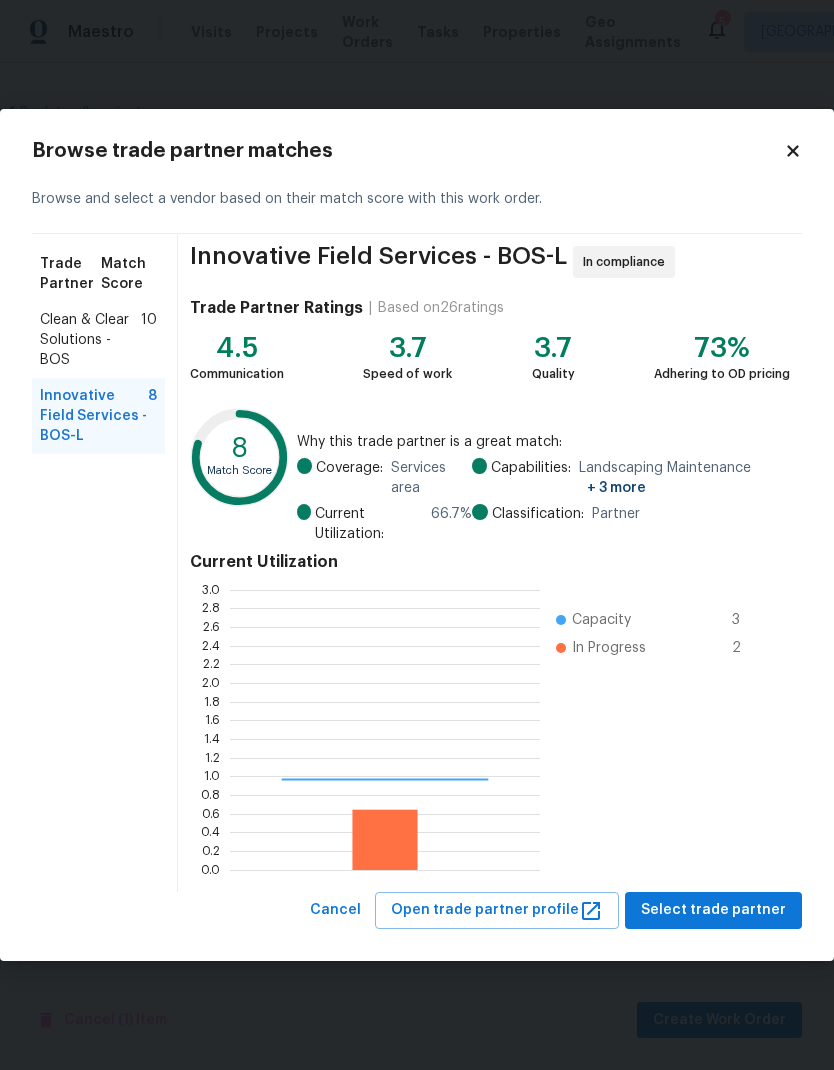 scroll, scrollTop: 2, scrollLeft: 2, axis: both 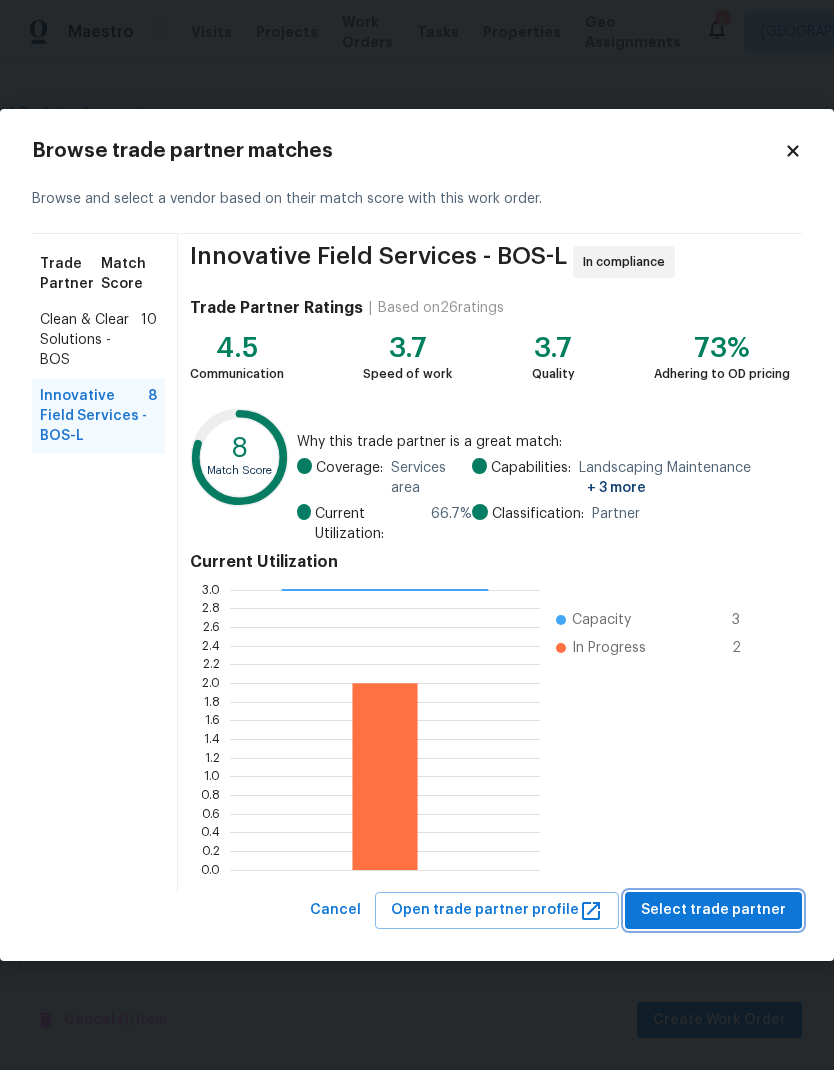 click on "Select trade partner" at bounding box center (713, 910) 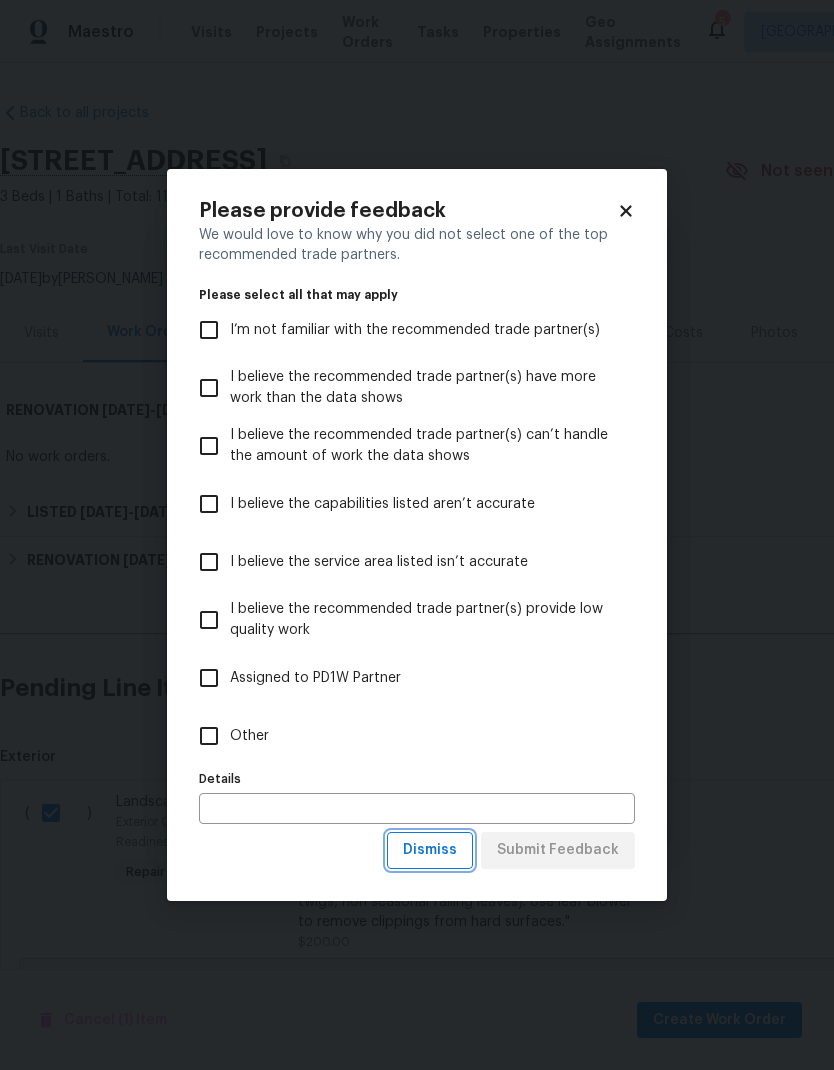 click on "Dismiss" at bounding box center [430, 850] 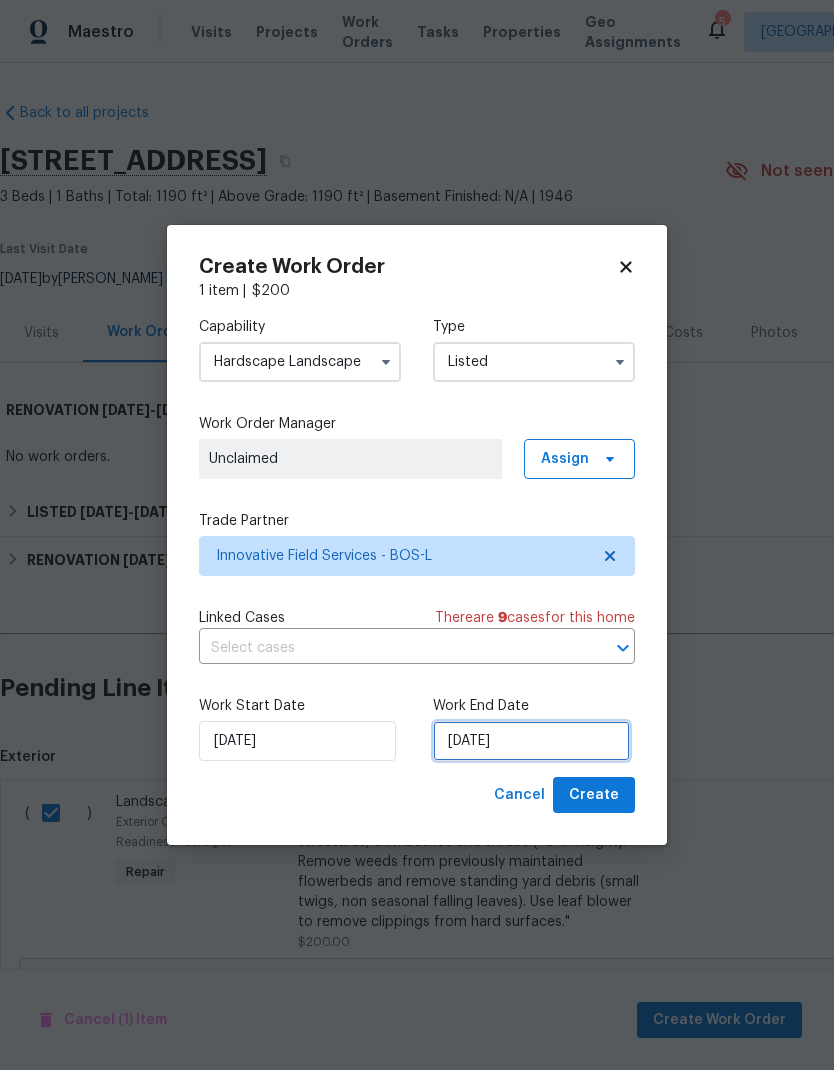 click on "7/14/2025" at bounding box center [531, 741] 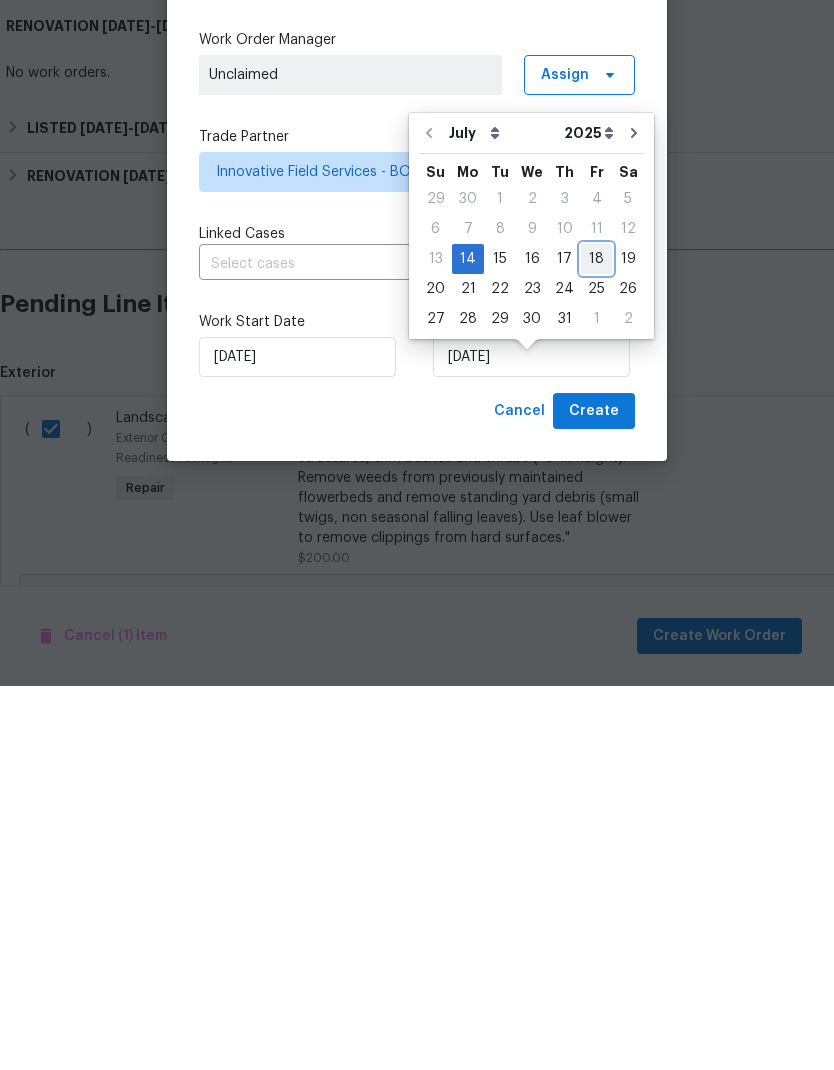 click on "18" at bounding box center [596, 643] 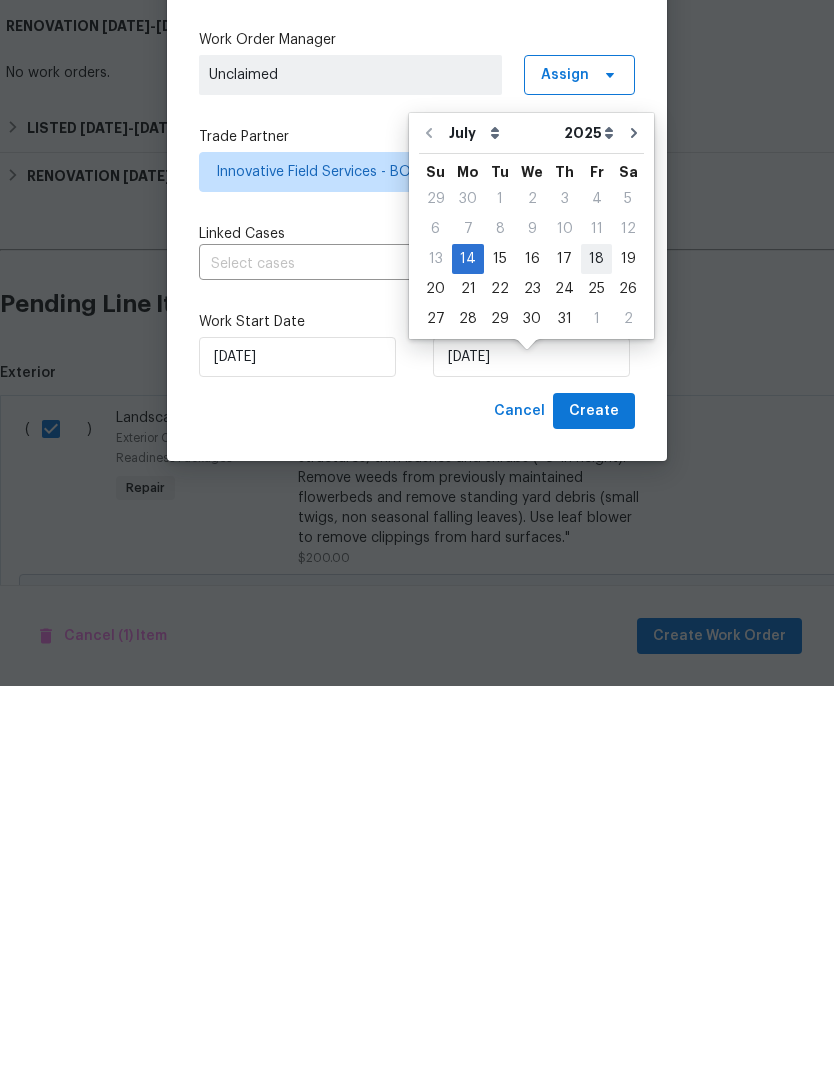 scroll, scrollTop: 80, scrollLeft: 0, axis: vertical 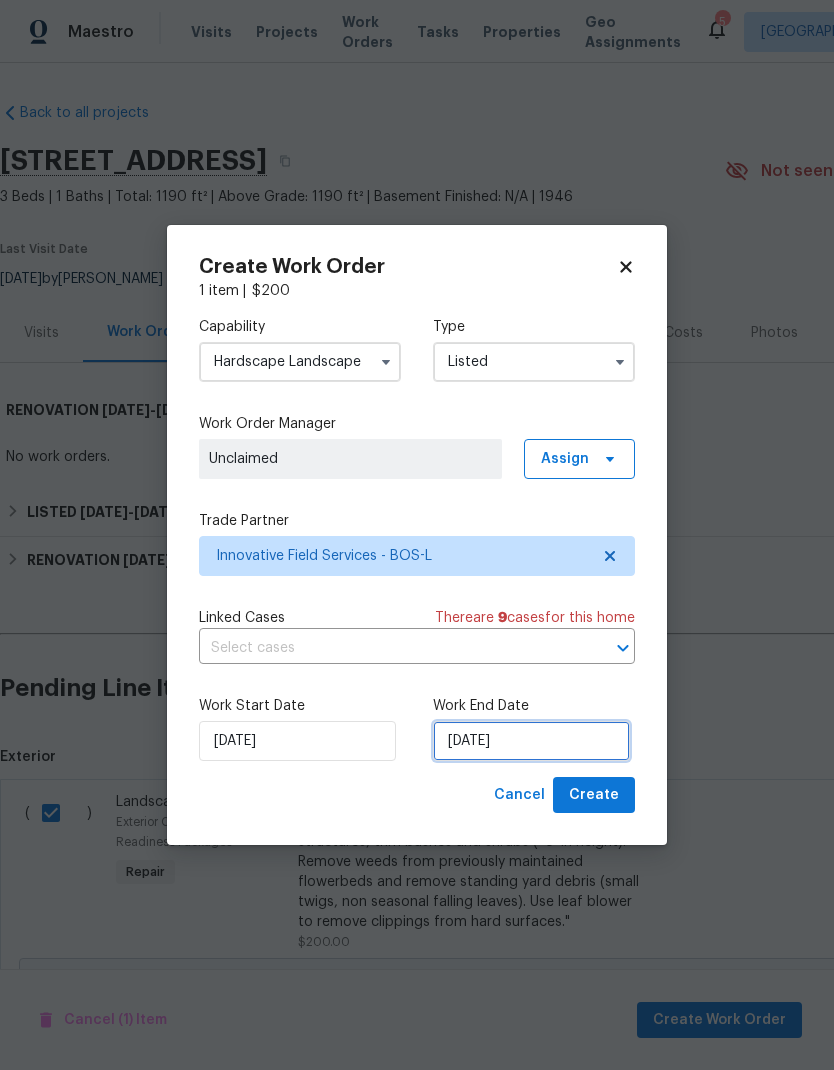 click on "7/18/2025" at bounding box center [531, 741] 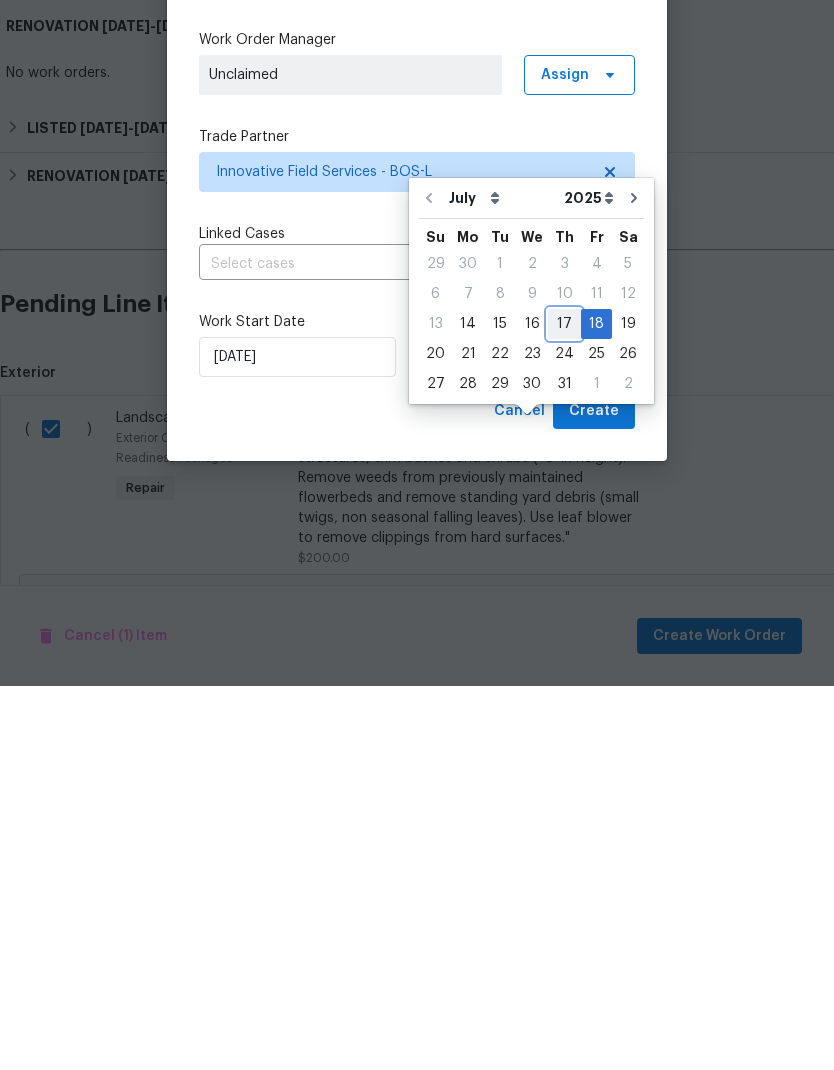 click on "17" at bounding box center (564, 708) 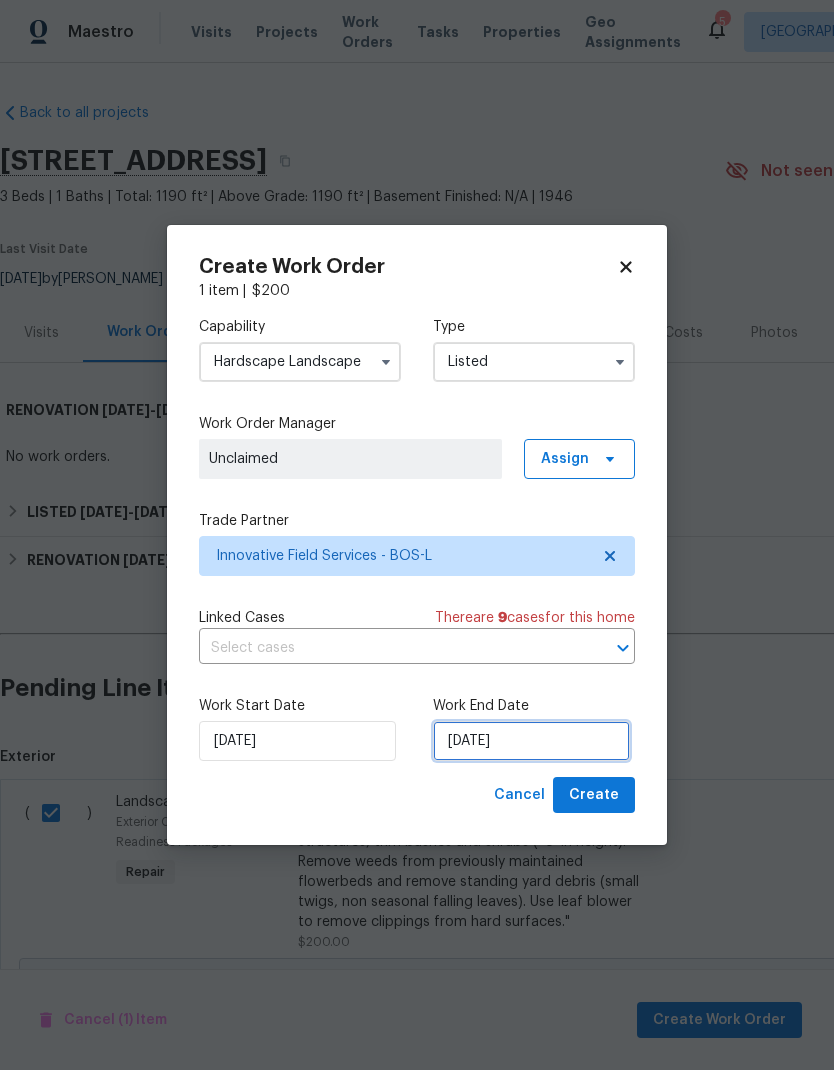 click on "7/17/2025" at bounding box center (531, 741) 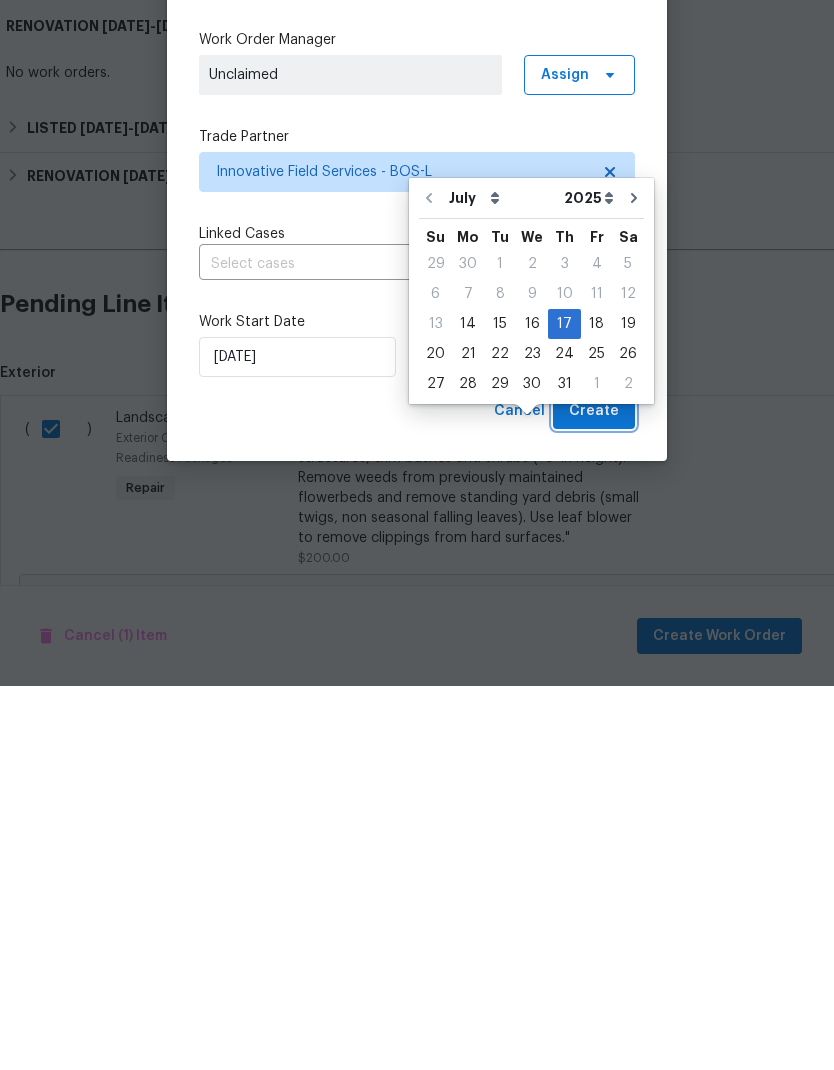 click on "Create" at bounding box center (594, 795) 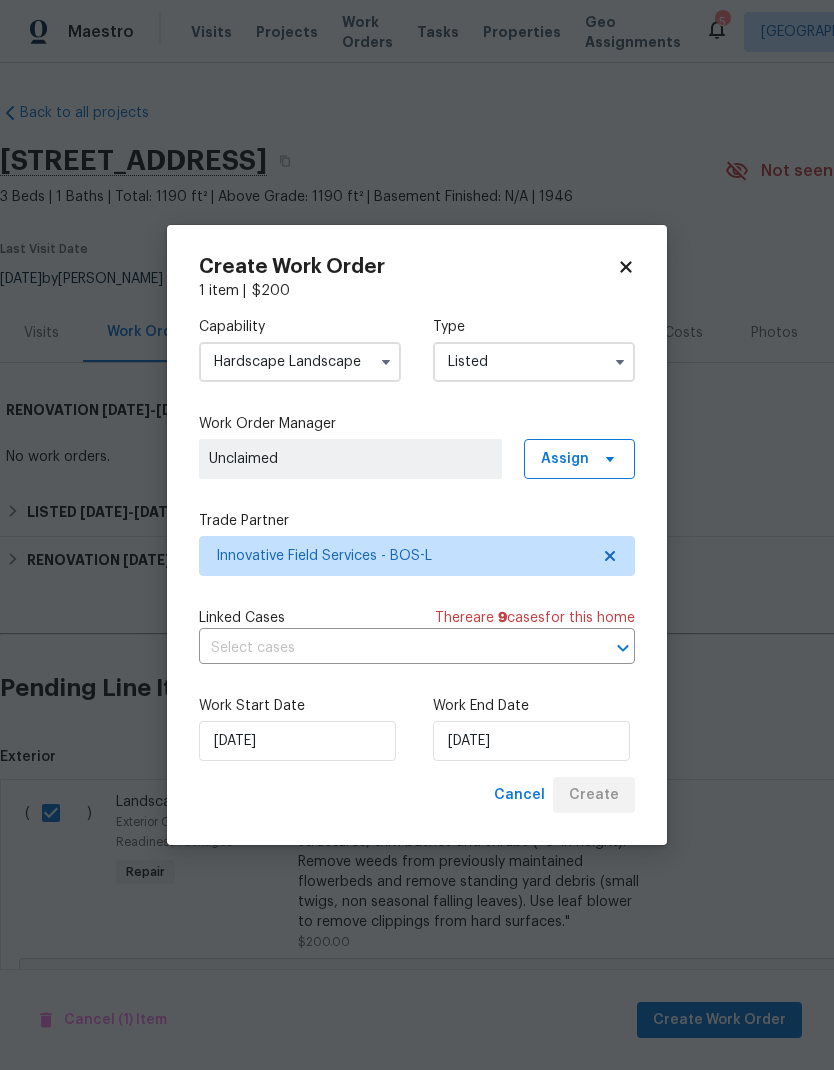scroll, scrollTop: 0, scrollLeft: 0, axis: both 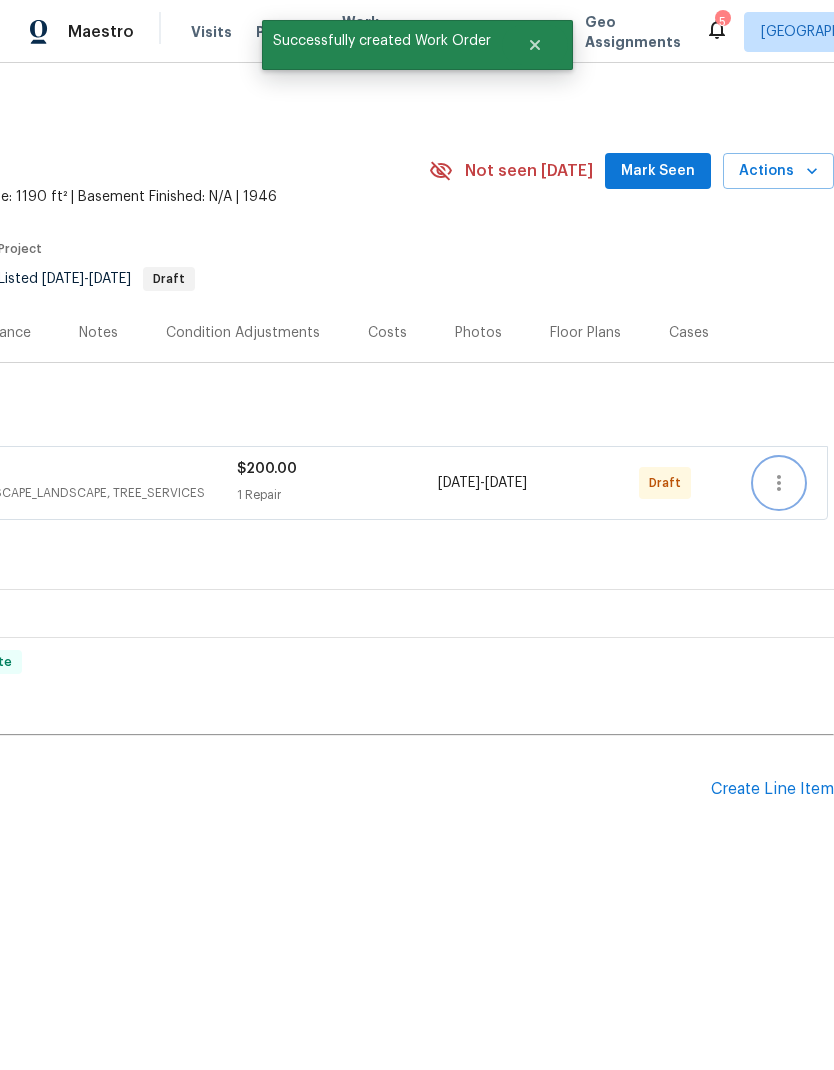 click 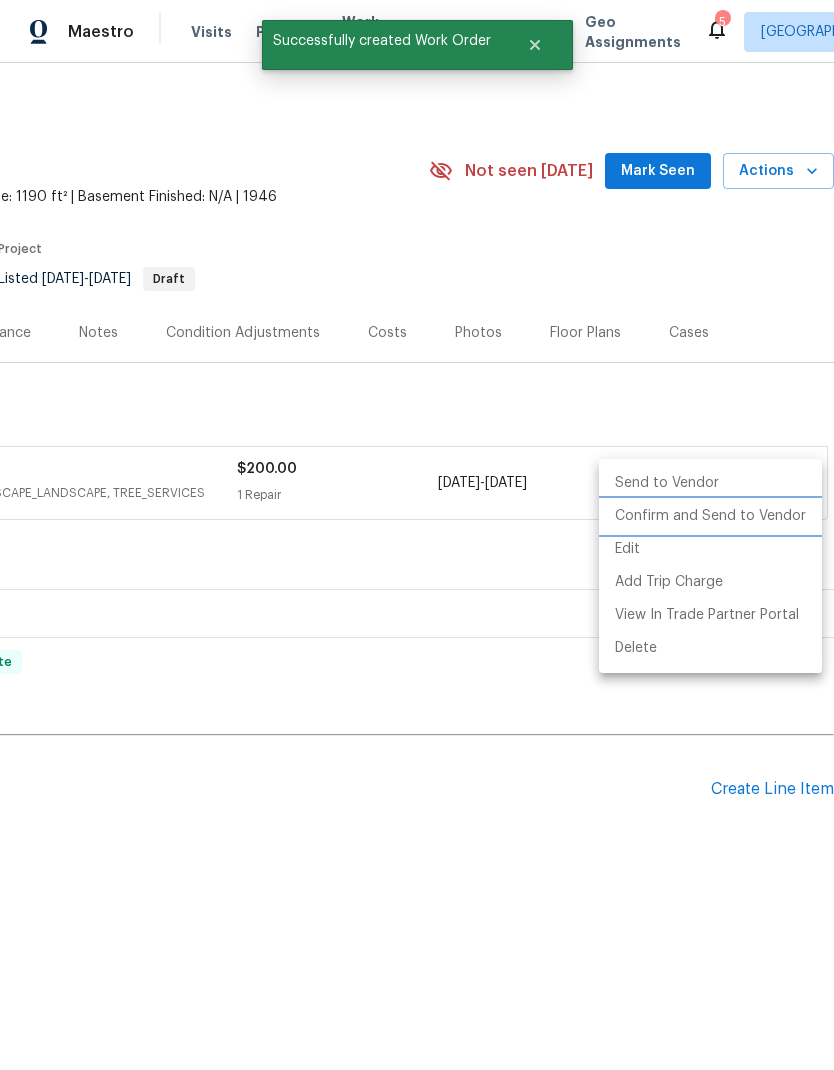 click on "Confirm and Send to Vendor" at bounding box center [710, 516] 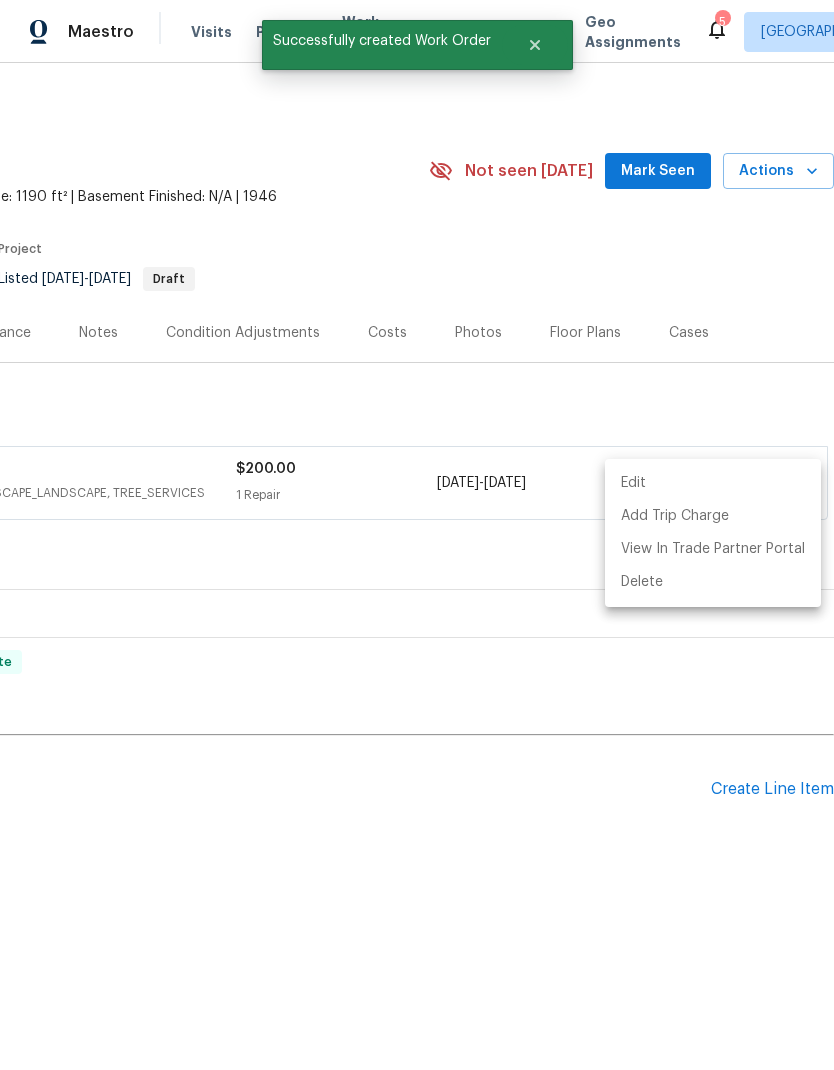 click at bounding box center [417, 535] 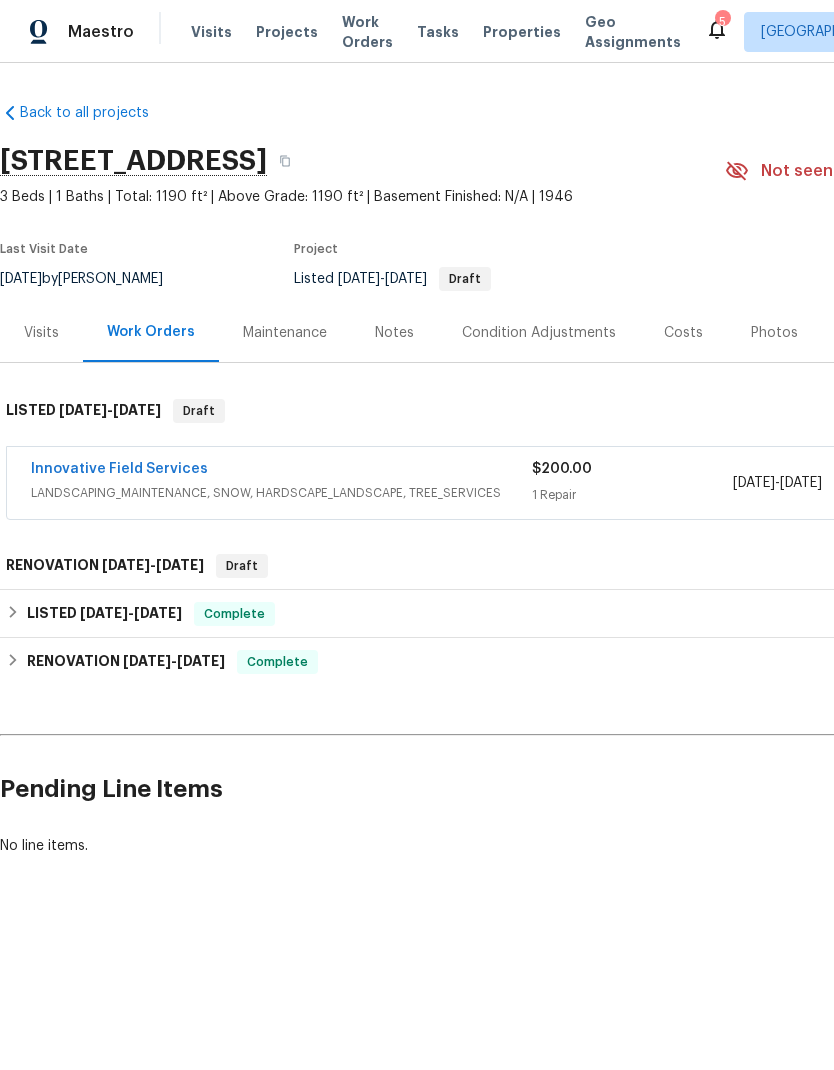 scroll, scrollTop: 0, scrollLeft: 0, axis: both 